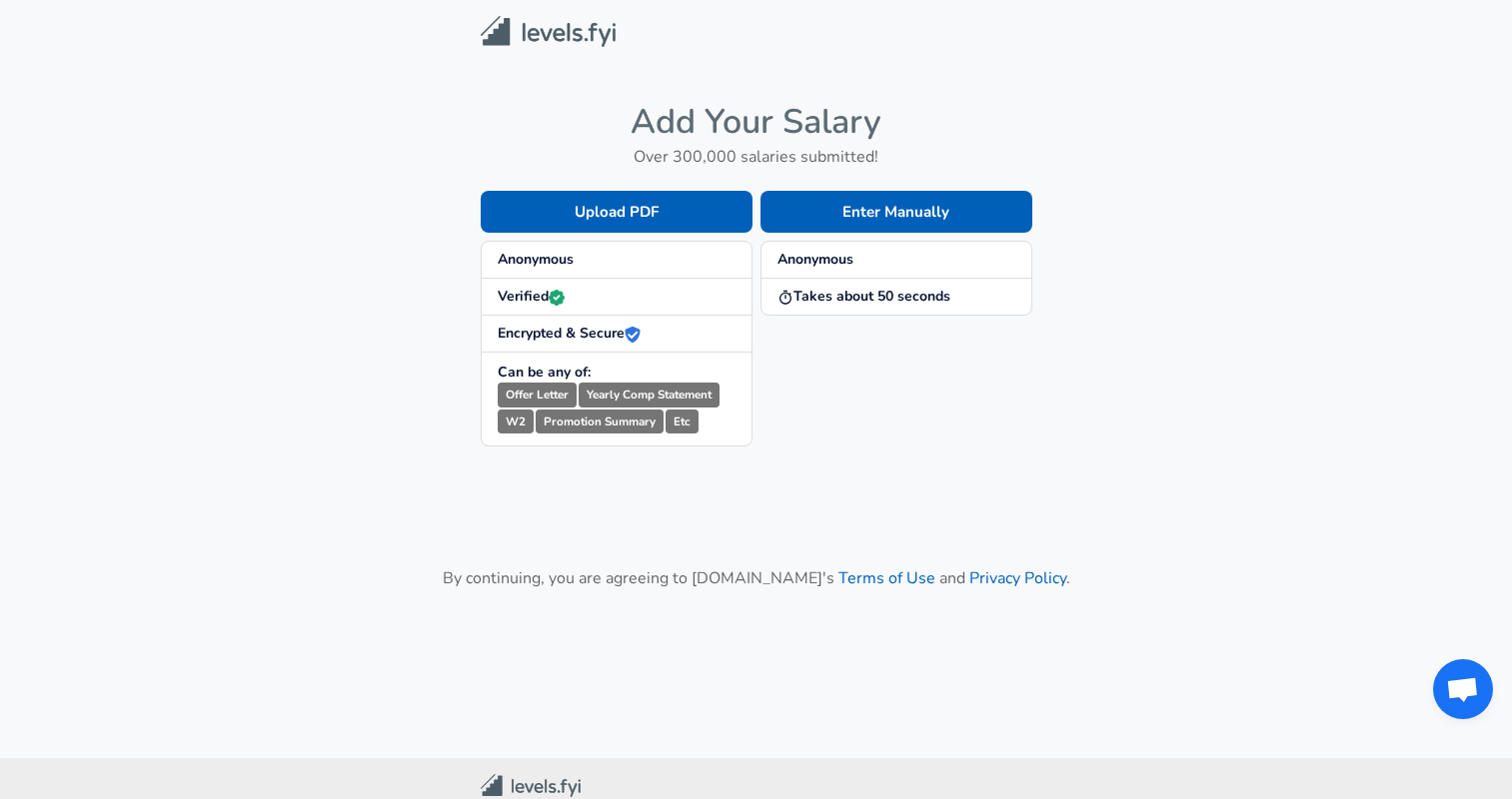 scroll, scrollTop: 0, scrollLeft: 0, axis: both 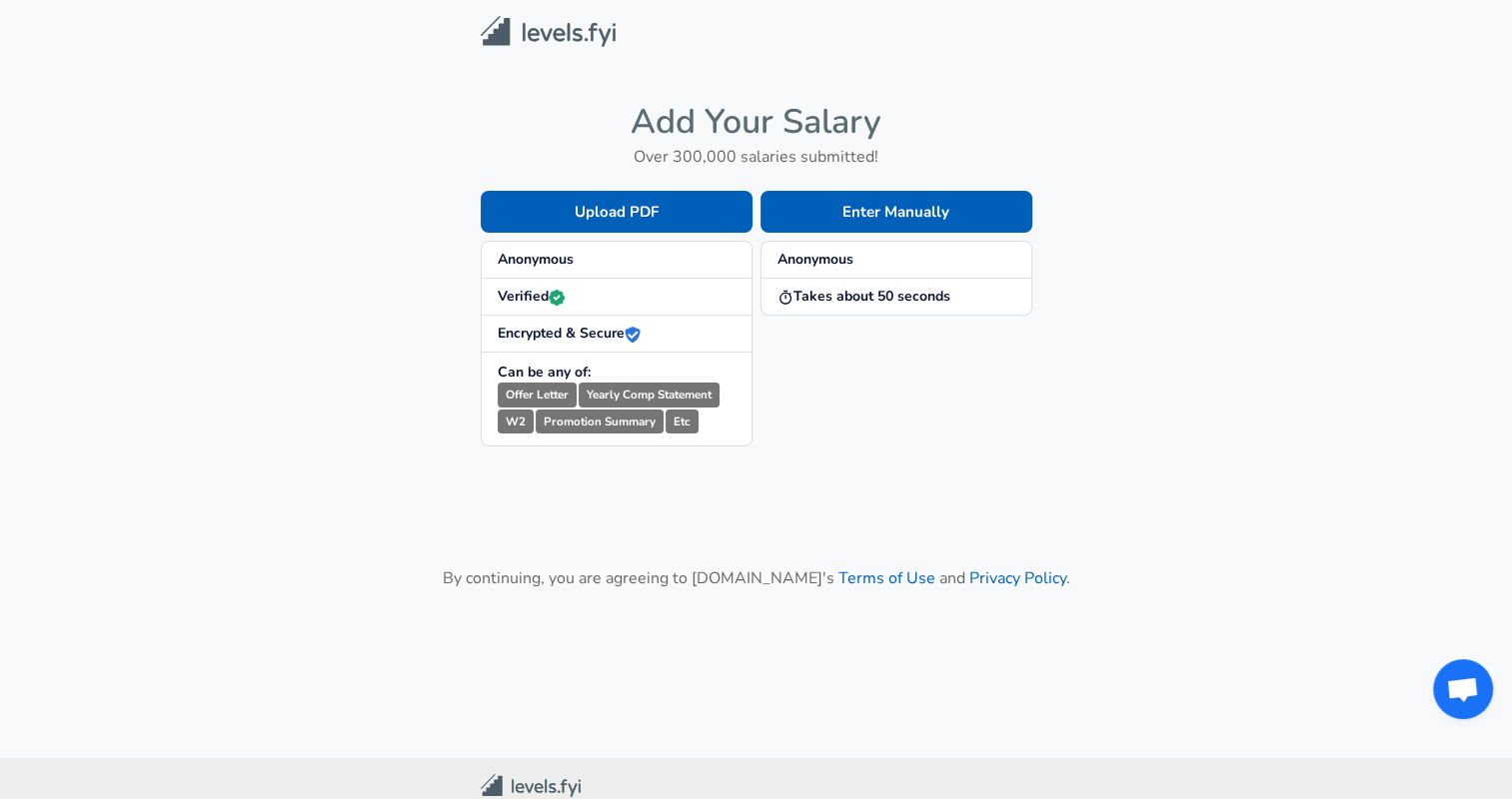 drag, startPoint x: 834, startPoint y: 205, endPoint x: 991, endPoint y: 101, distance: 188.32153 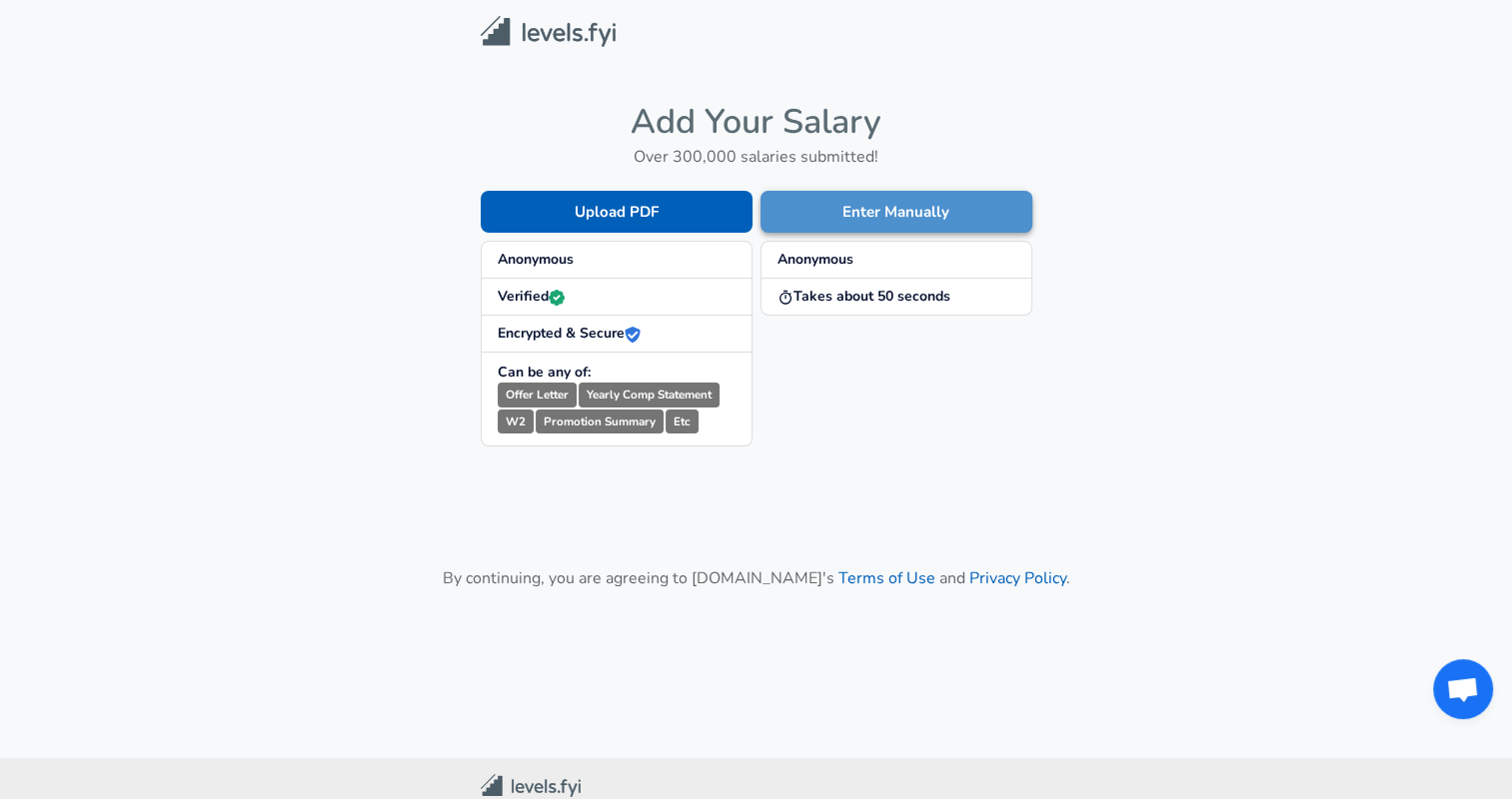 click on "Enter Manually" at bounding box center [896, 212] 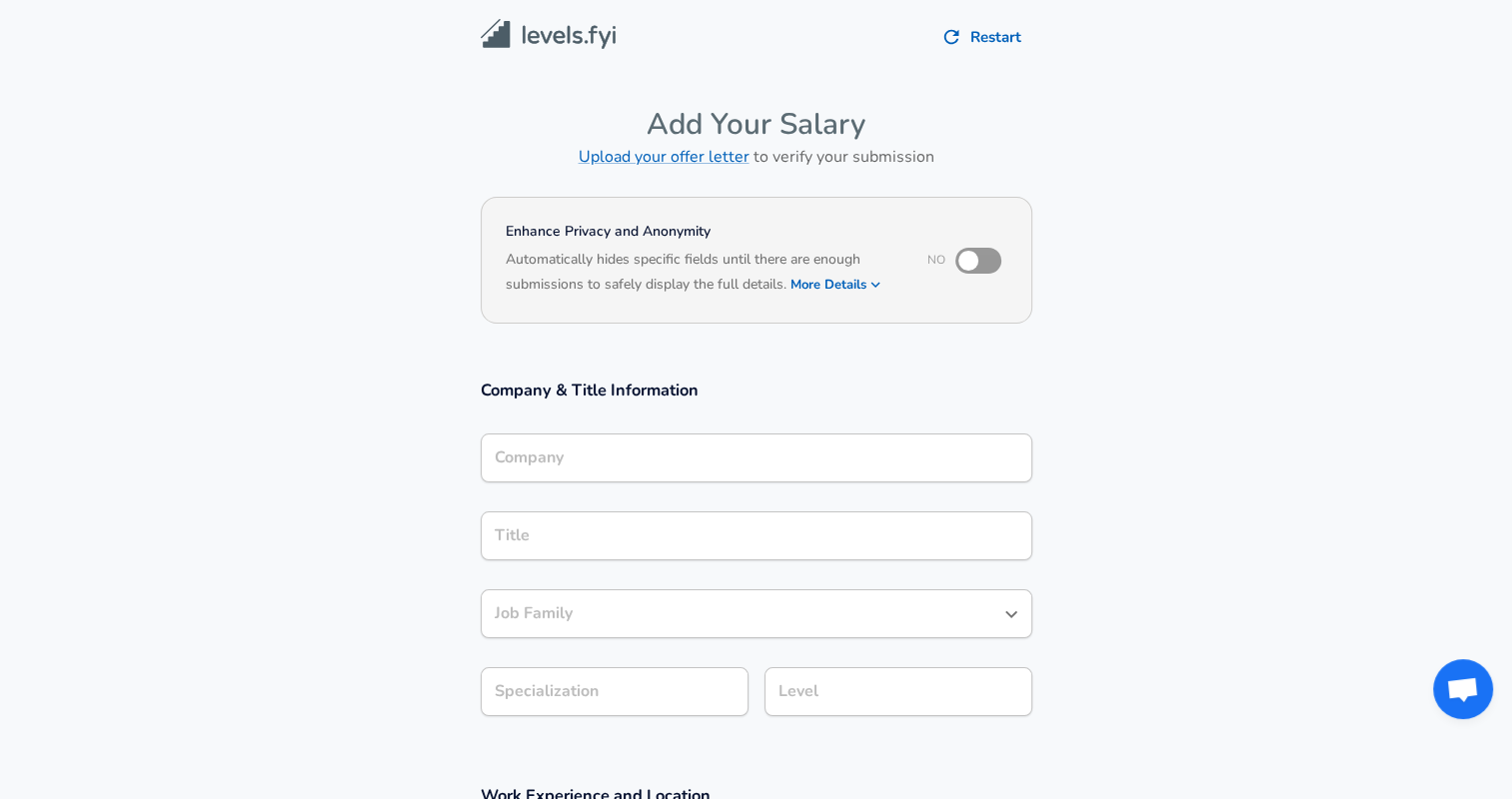 click on "Company" at bounding box center (756, 457) 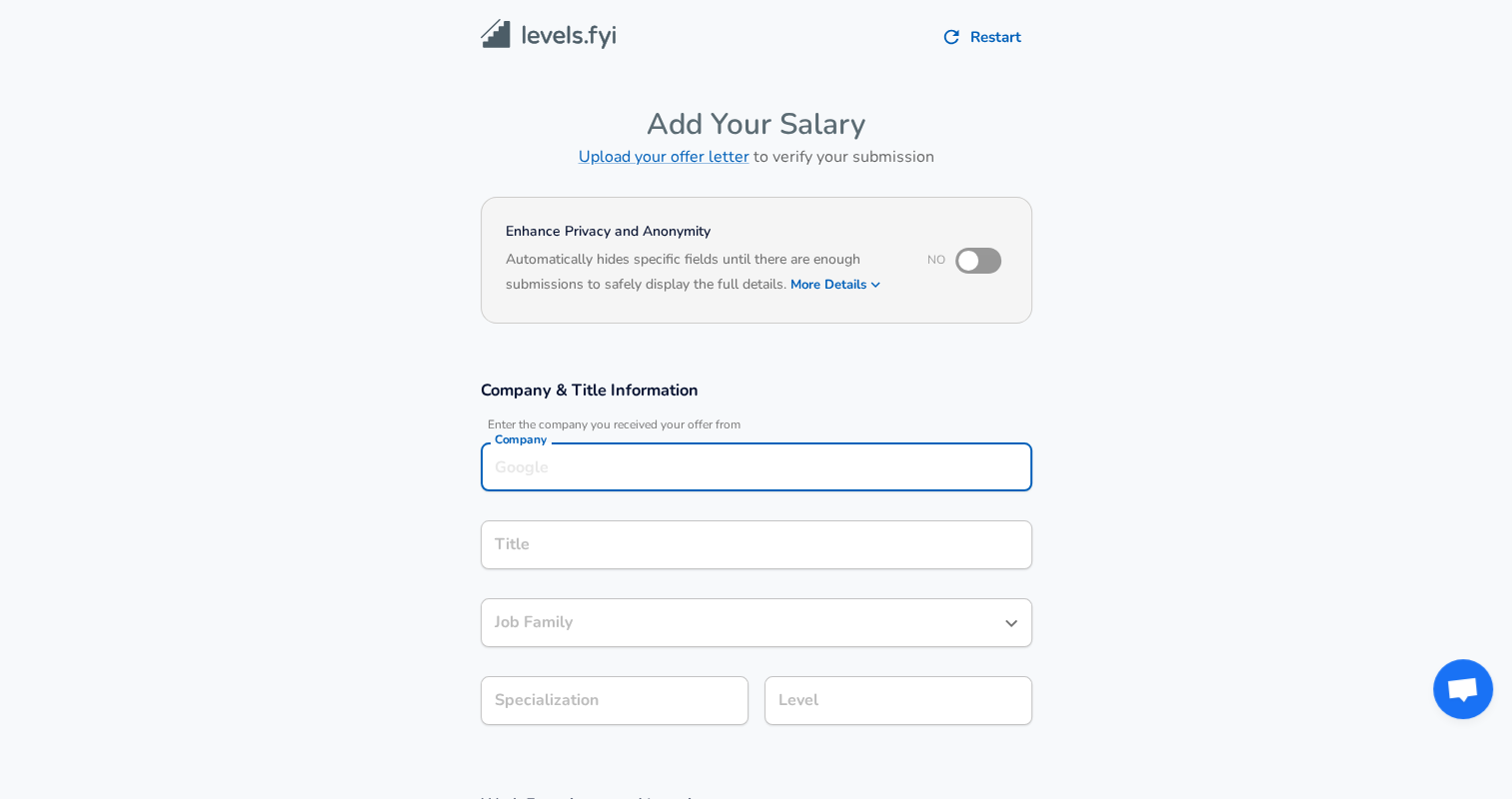 scroll, scrollTop: 20, scrollLeft: 0, axis: vertical 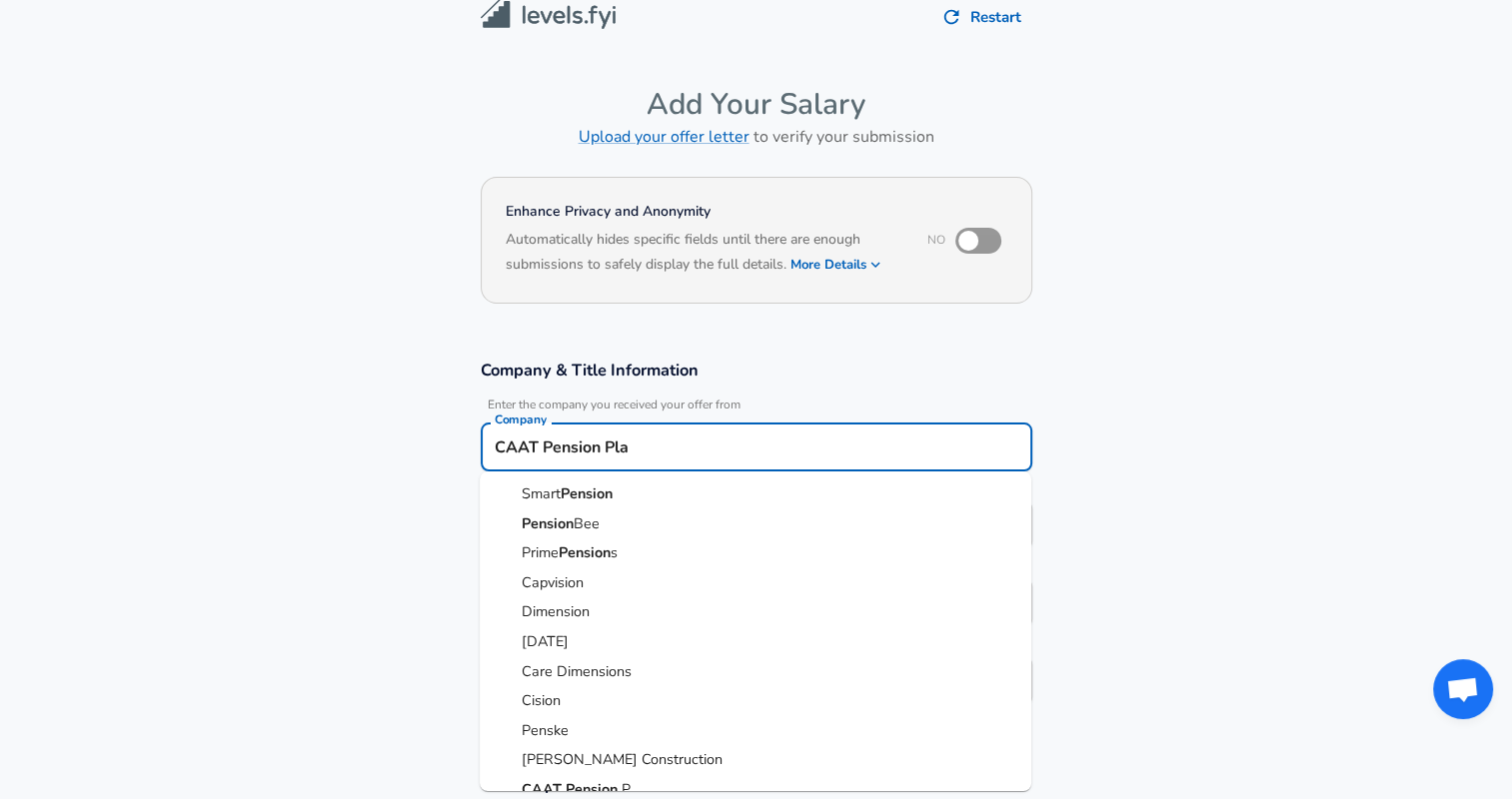 type on "CAAT Pension Plan" 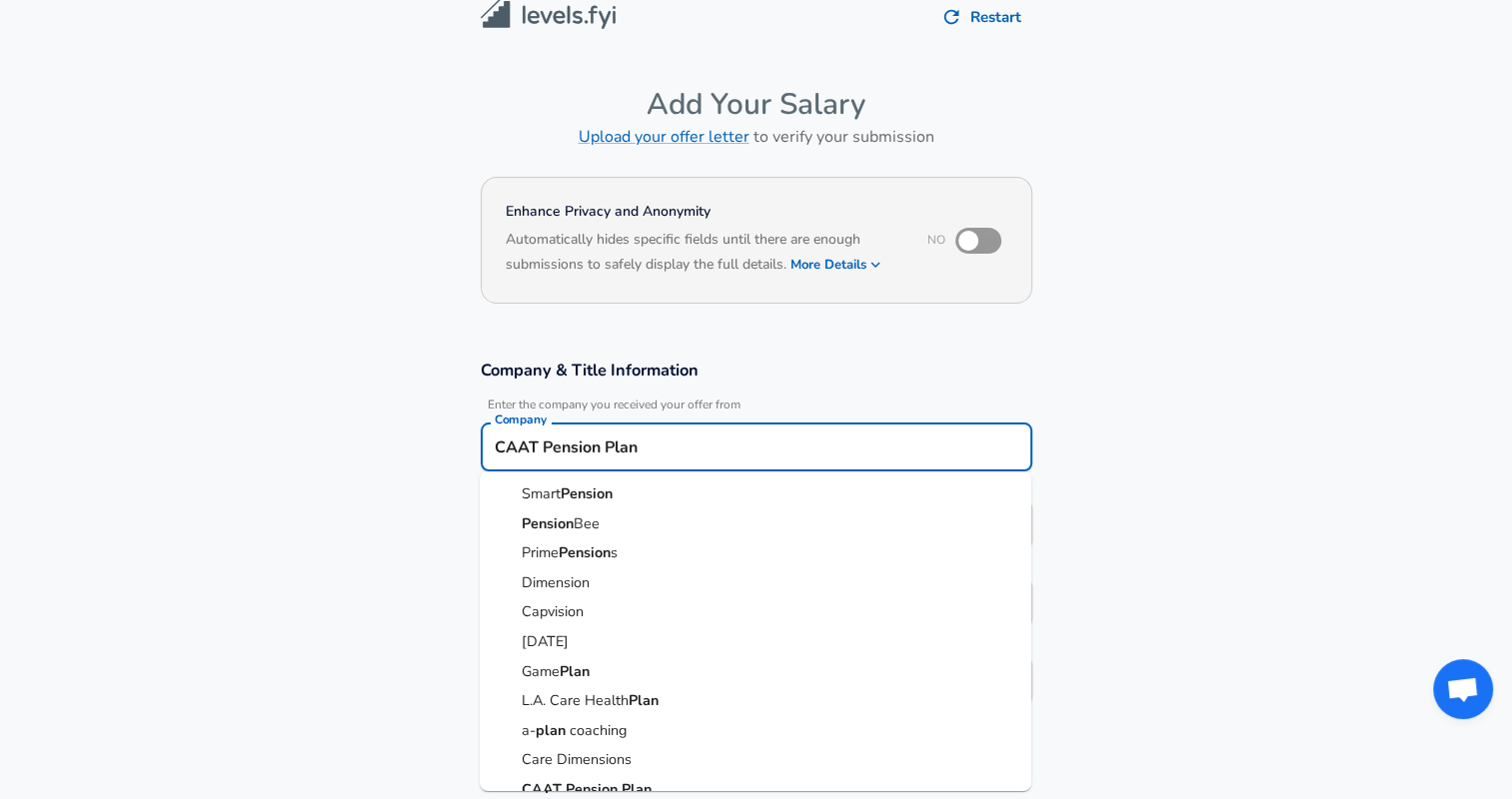 click on "Submit Salary" at bounding box center [760, 1048] 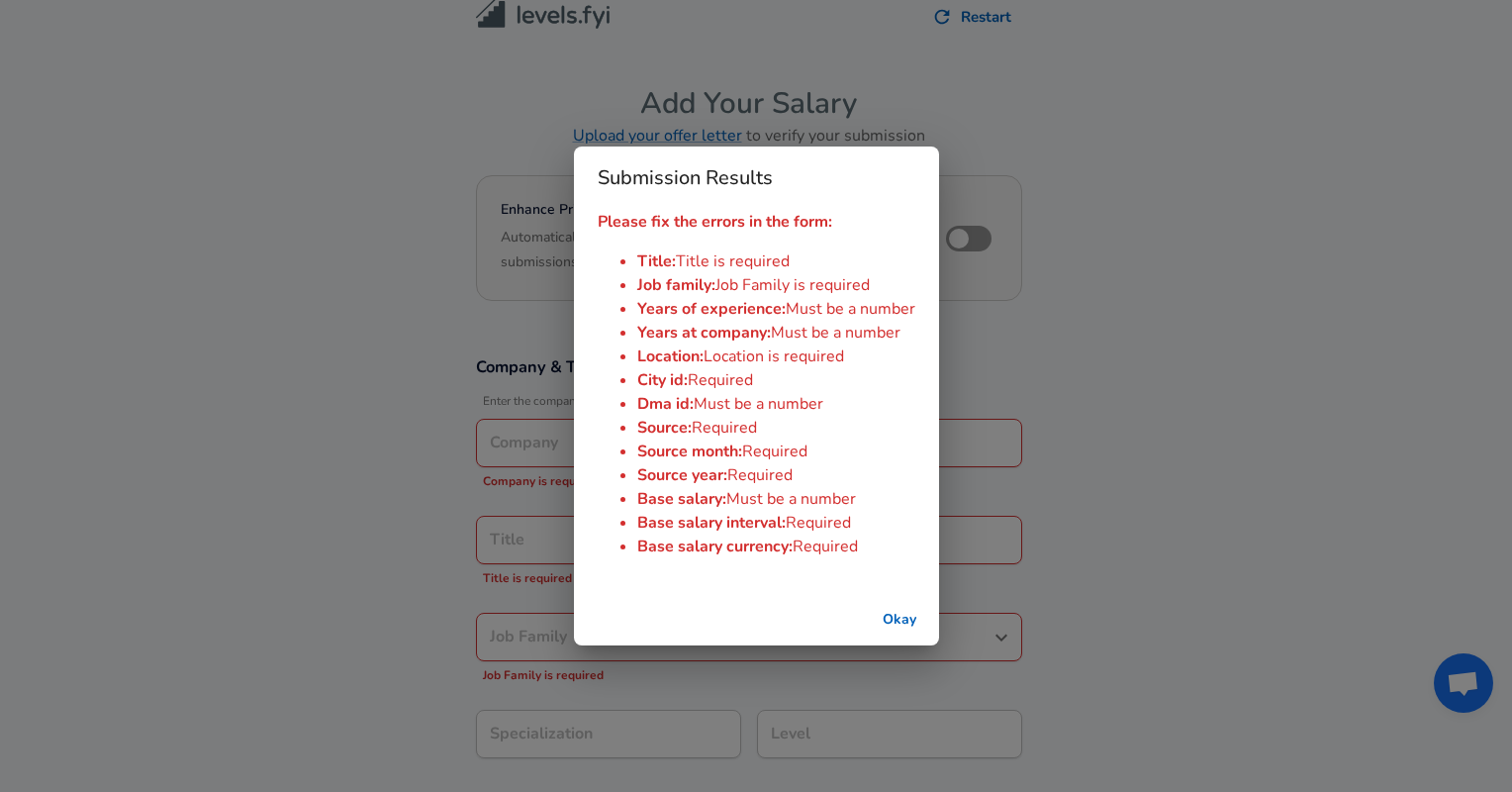 type on "CAAT Pension Plan" 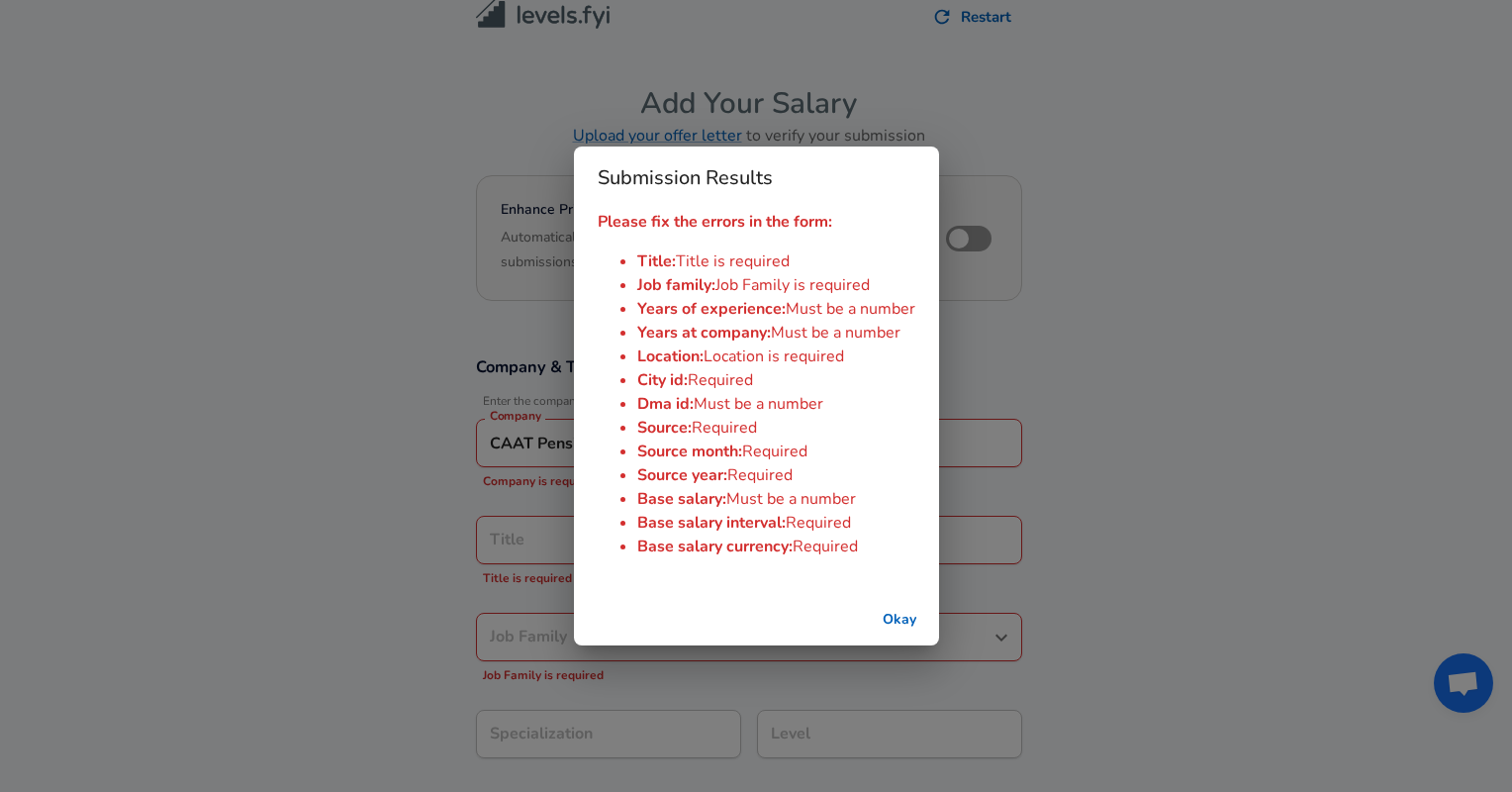 click on "Okay" at bounding box center (899, 620) 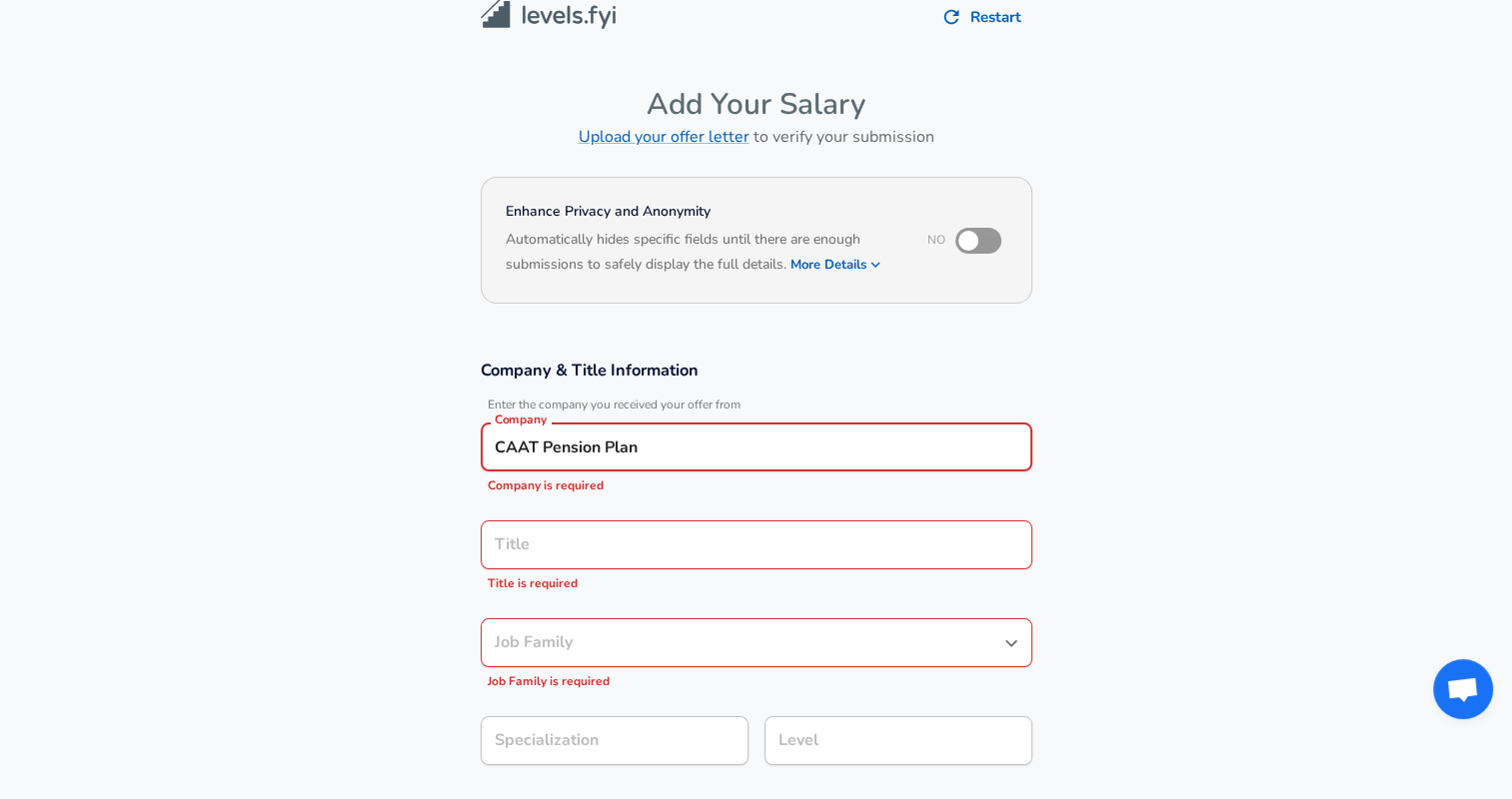 click on "Title" at bounding box center (756, 544) 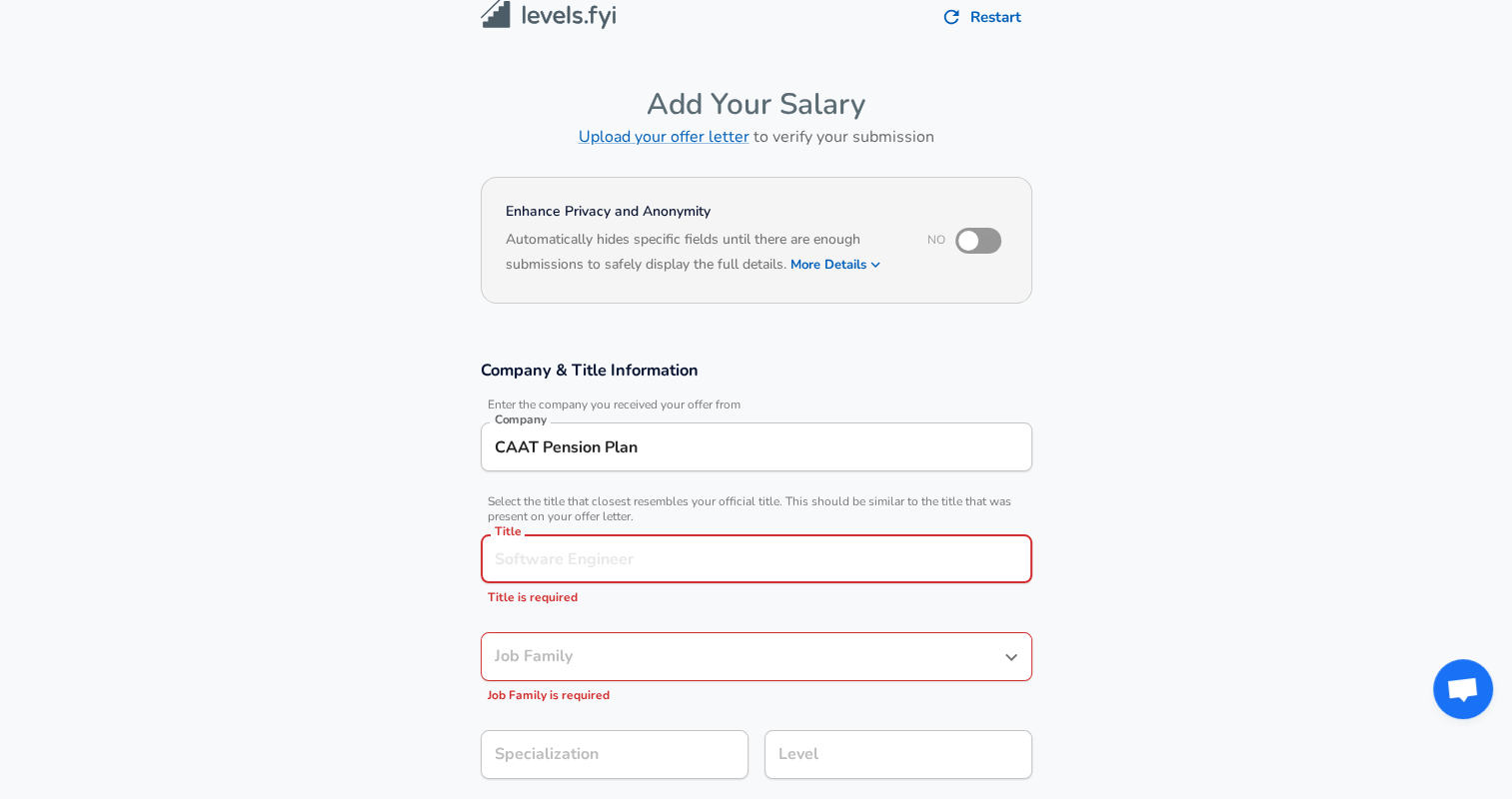 scroll, scrollTop: 60, scrollLeft: 0, axis: vertical 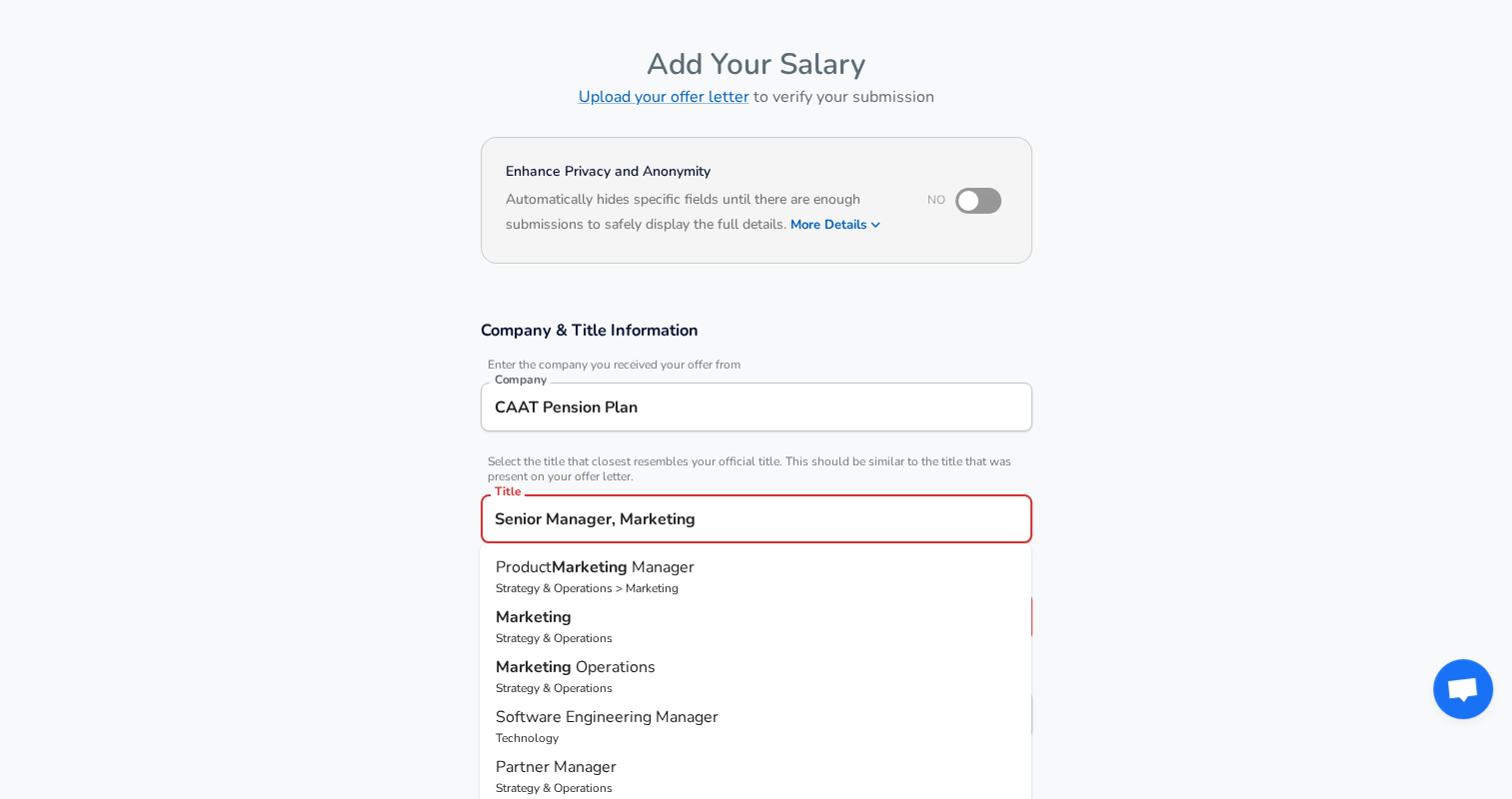 click on "Marketing" at bounding box center [756, 617] 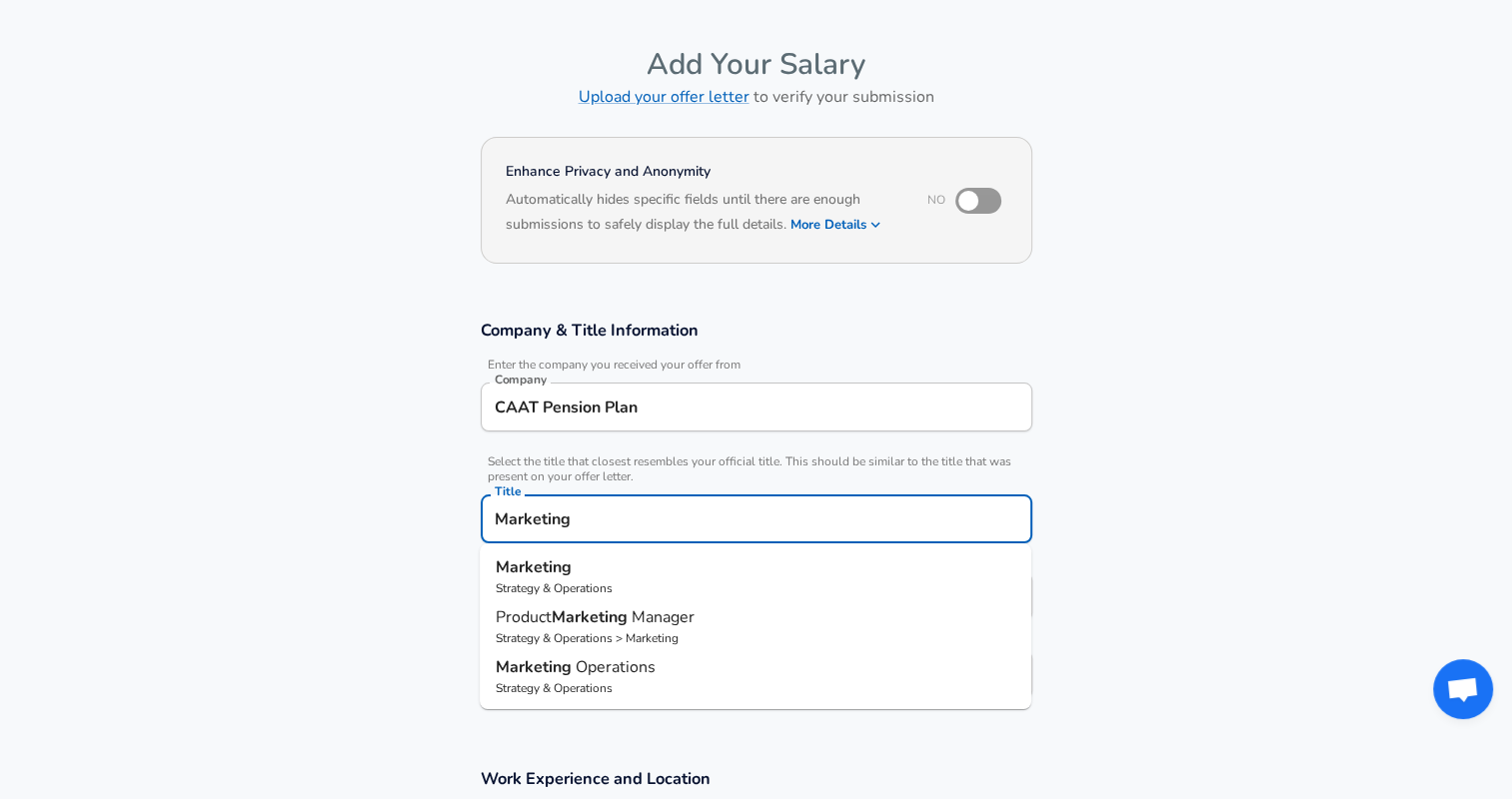 click on "Marketing" at bounding box center (756, 518) 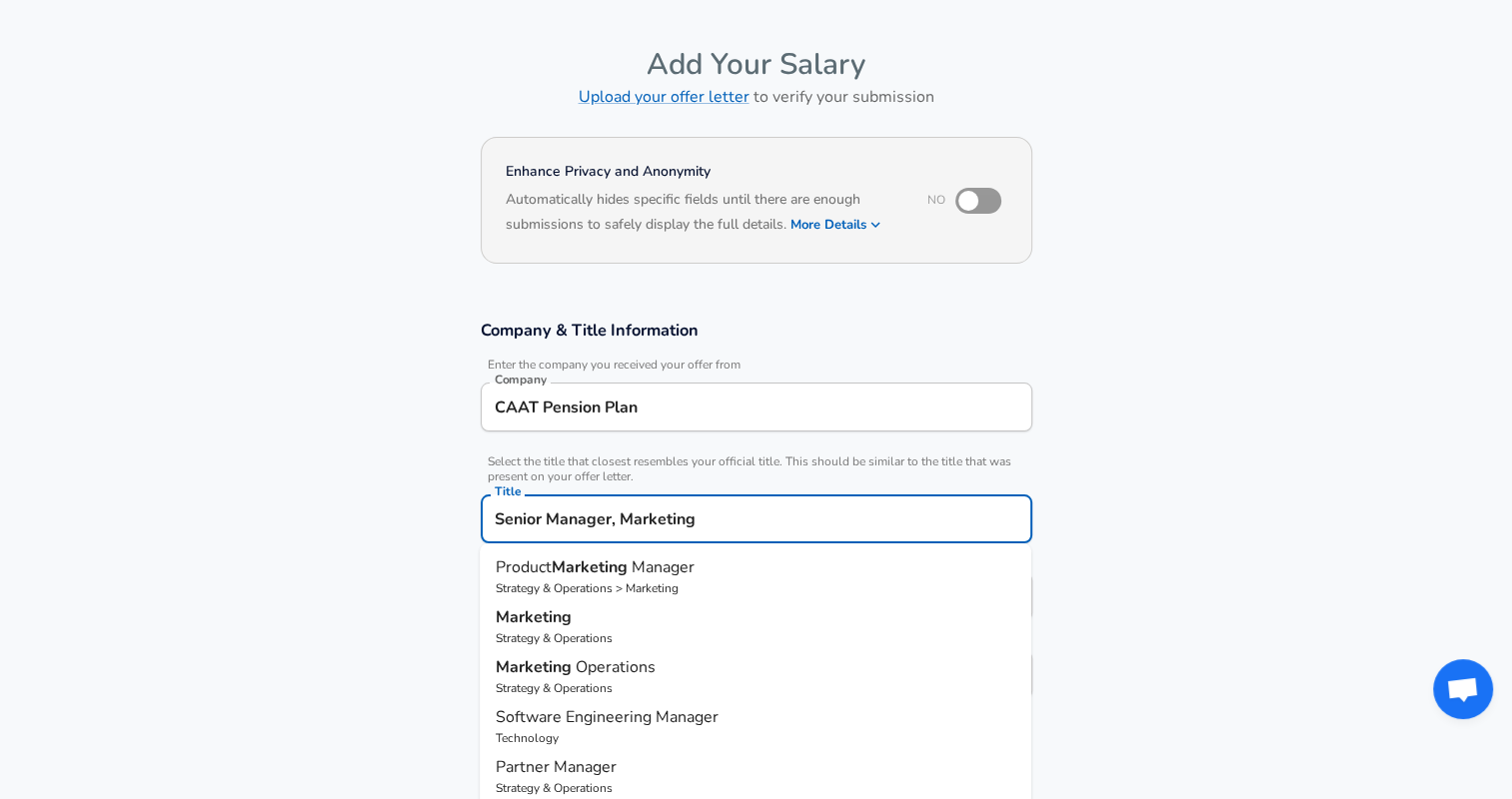 type on "Senior Manager, Marketing" 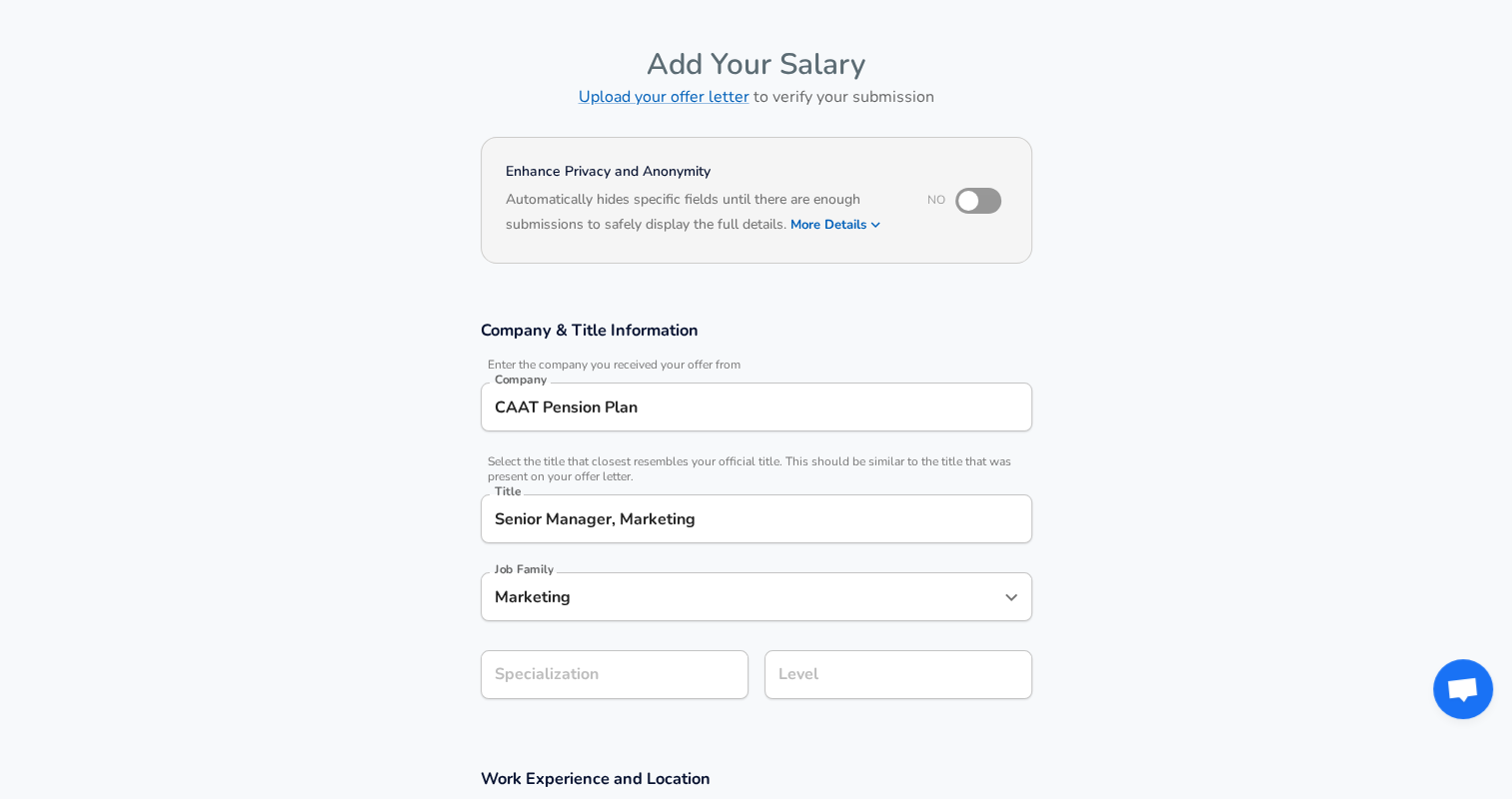 click on "Company & Title Information   Enter the company you received your offer from Company CAAT Pension Plan Company   Select the title that closest resembles your official title. This should be similar to the title that was present on your offer letter. Title Senior Manager, Marketing Title Job Family Marketing Job Family Specialization Specialization Level Level" at bounding box center [756, 519] 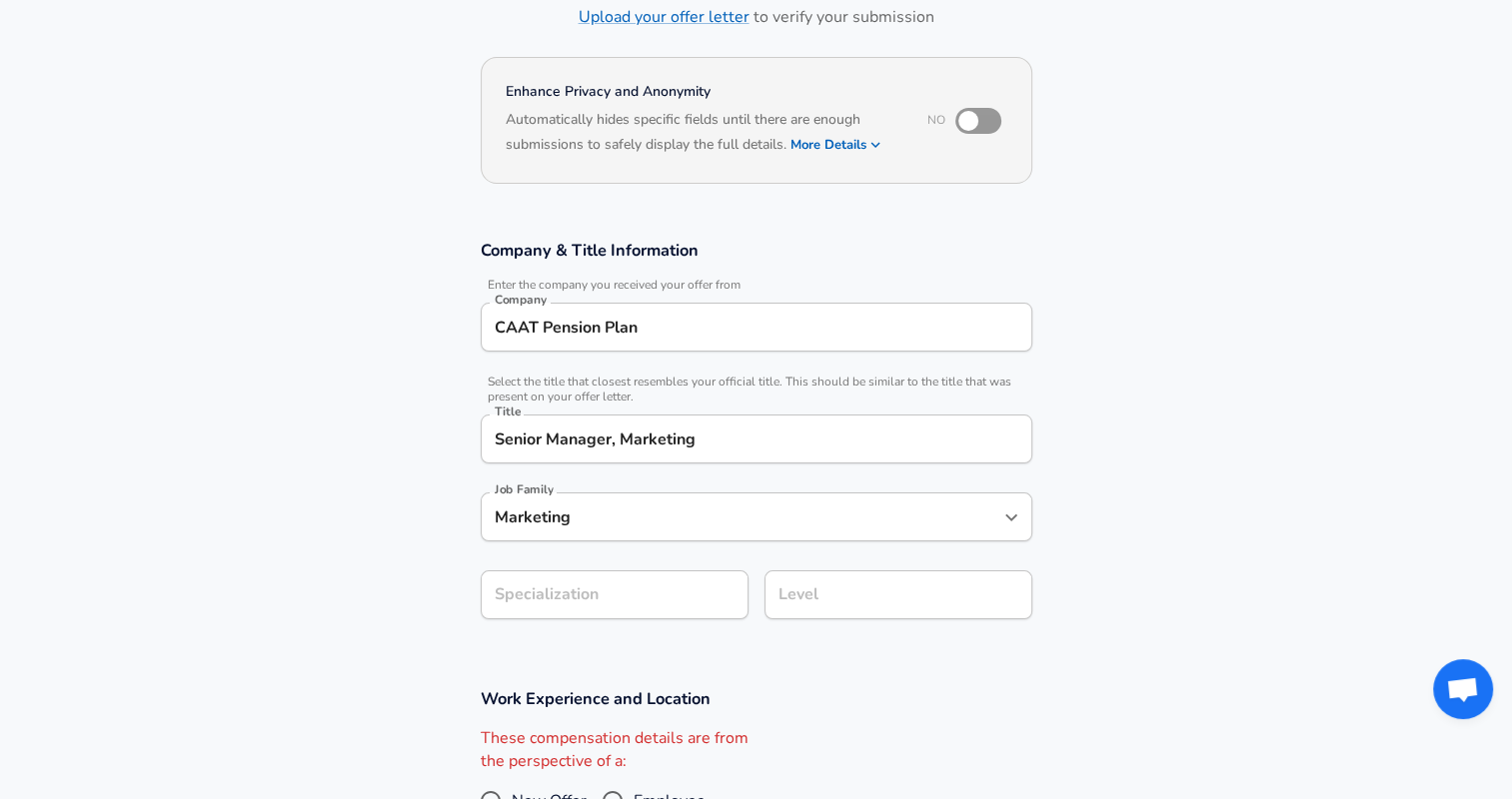 scroll, scrollTop: 142, scrollLeft: 0, axis: vertical 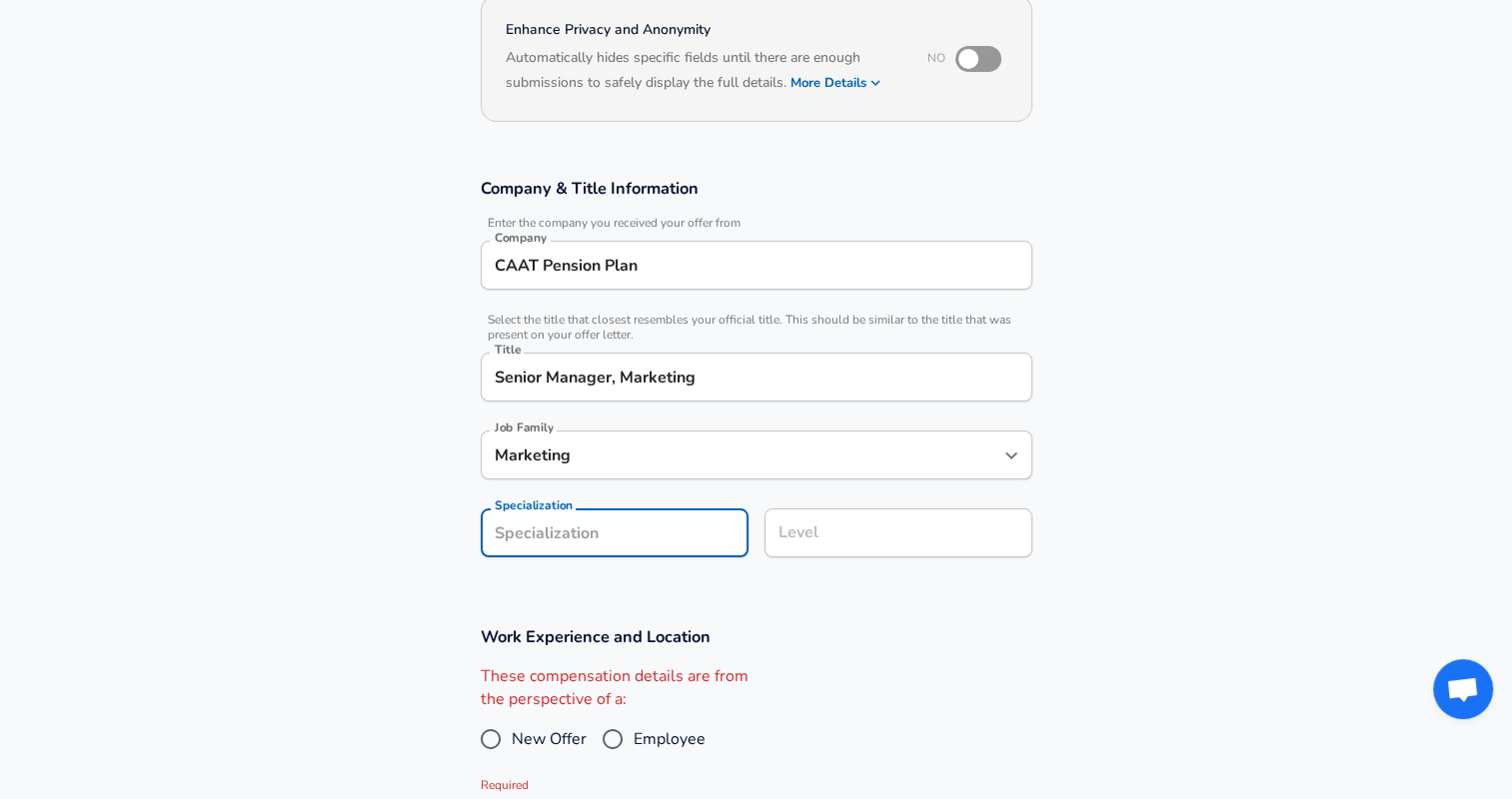 click on "Company & Title Information   Enter the company you received your offer from Company CAAT Pension Plan Company   Select the title that closest resembles your official title. This should be similar to the title that was present on your offer letter. Title Senior Manager, Marketing Title Job Family Marketing Job Family Specialization Specialization Level Level" at bounding box center [756, 378] 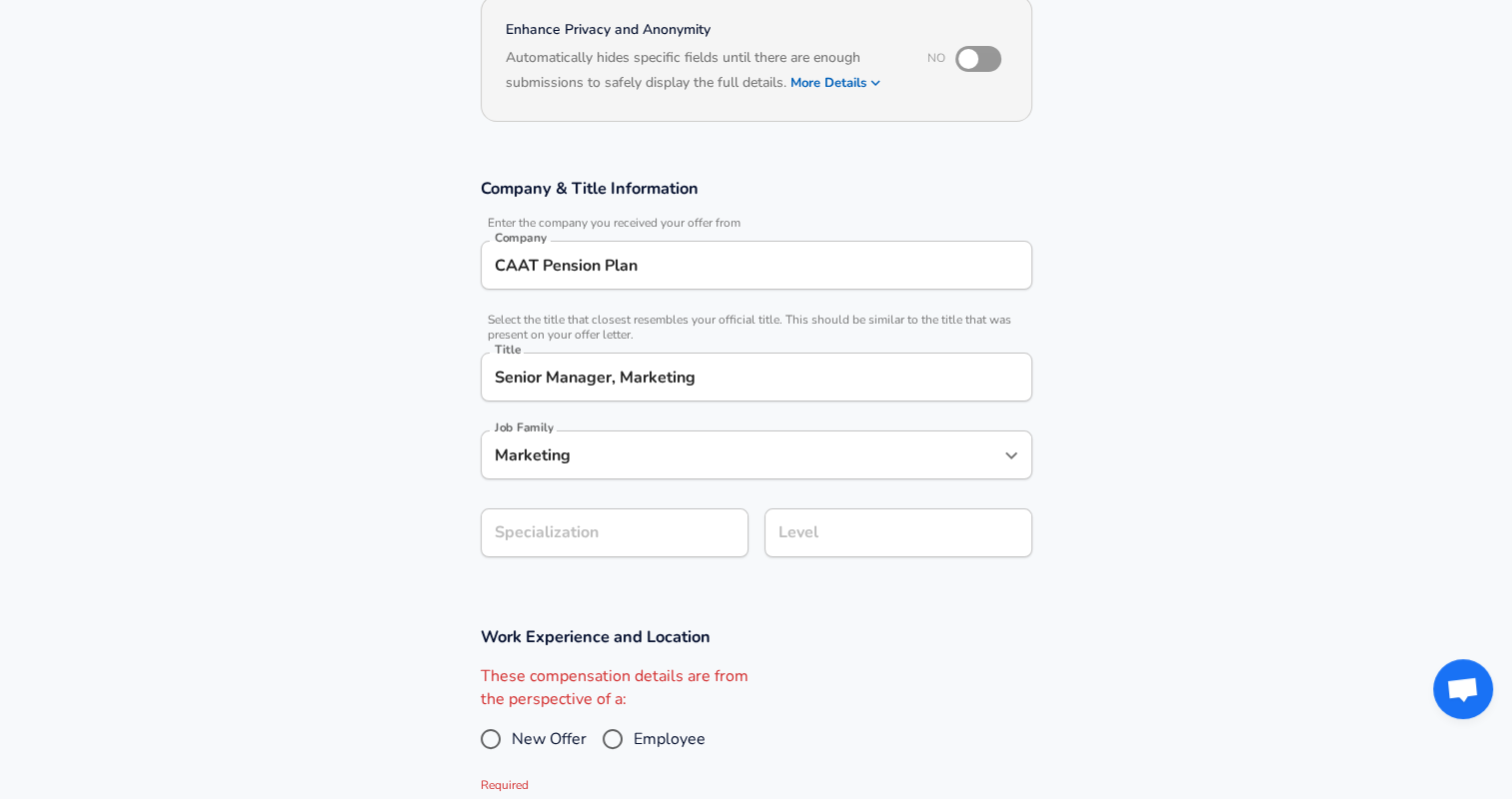 click on "Company & Title Information   Enter the company you received your offer from Company CAAT Pension Plan Company   Select the title that closest resembles your official title. This should be similar to the title that was present on your offer letter. Title Senior Manager, Marketing Title Job Family Marketing Job Family Specialization Specialization Level Level" at bounding box center (756, 378) 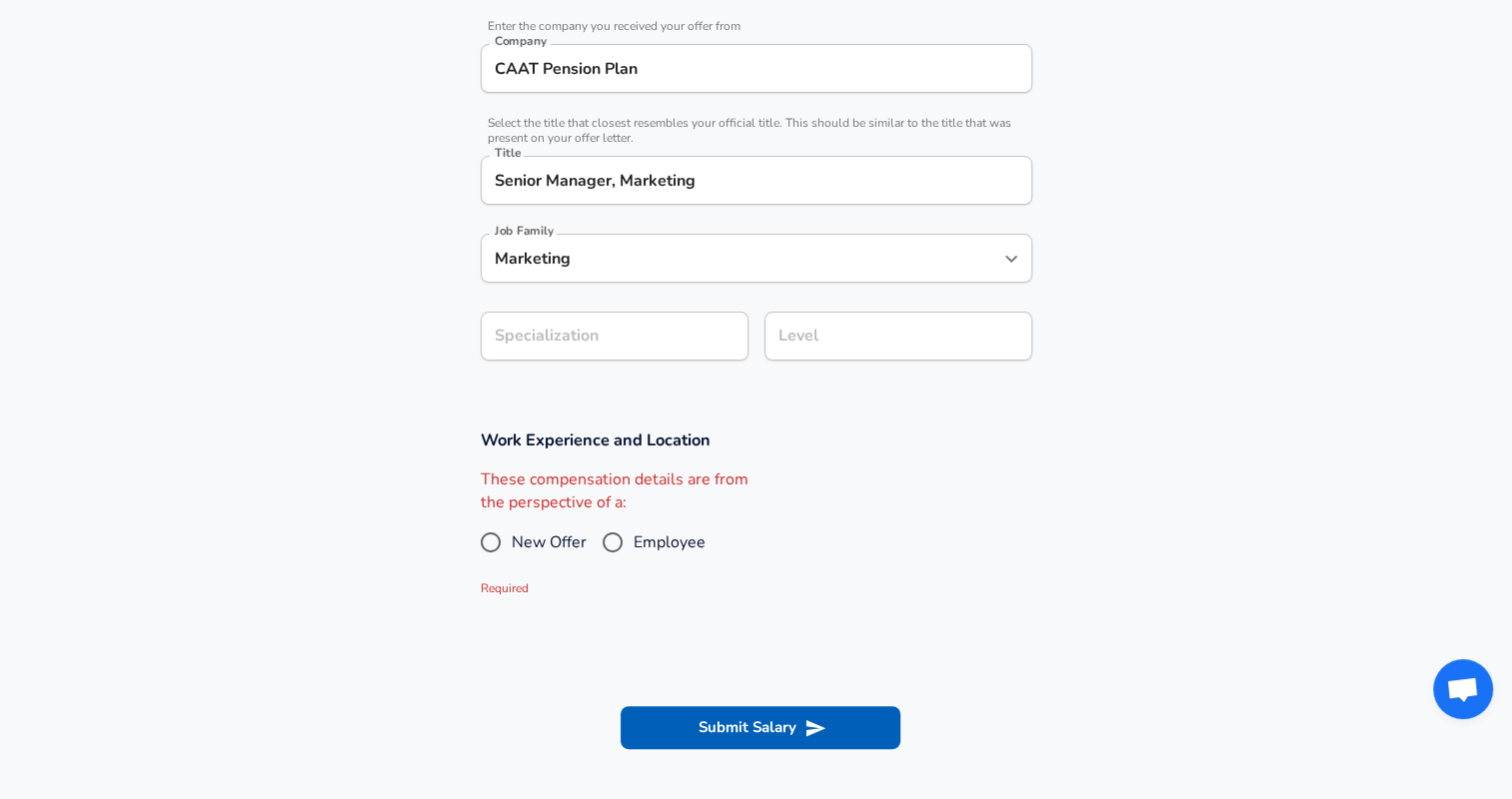 scroll, scrollTop: 400, scrollLeft: 0, axis: vertical 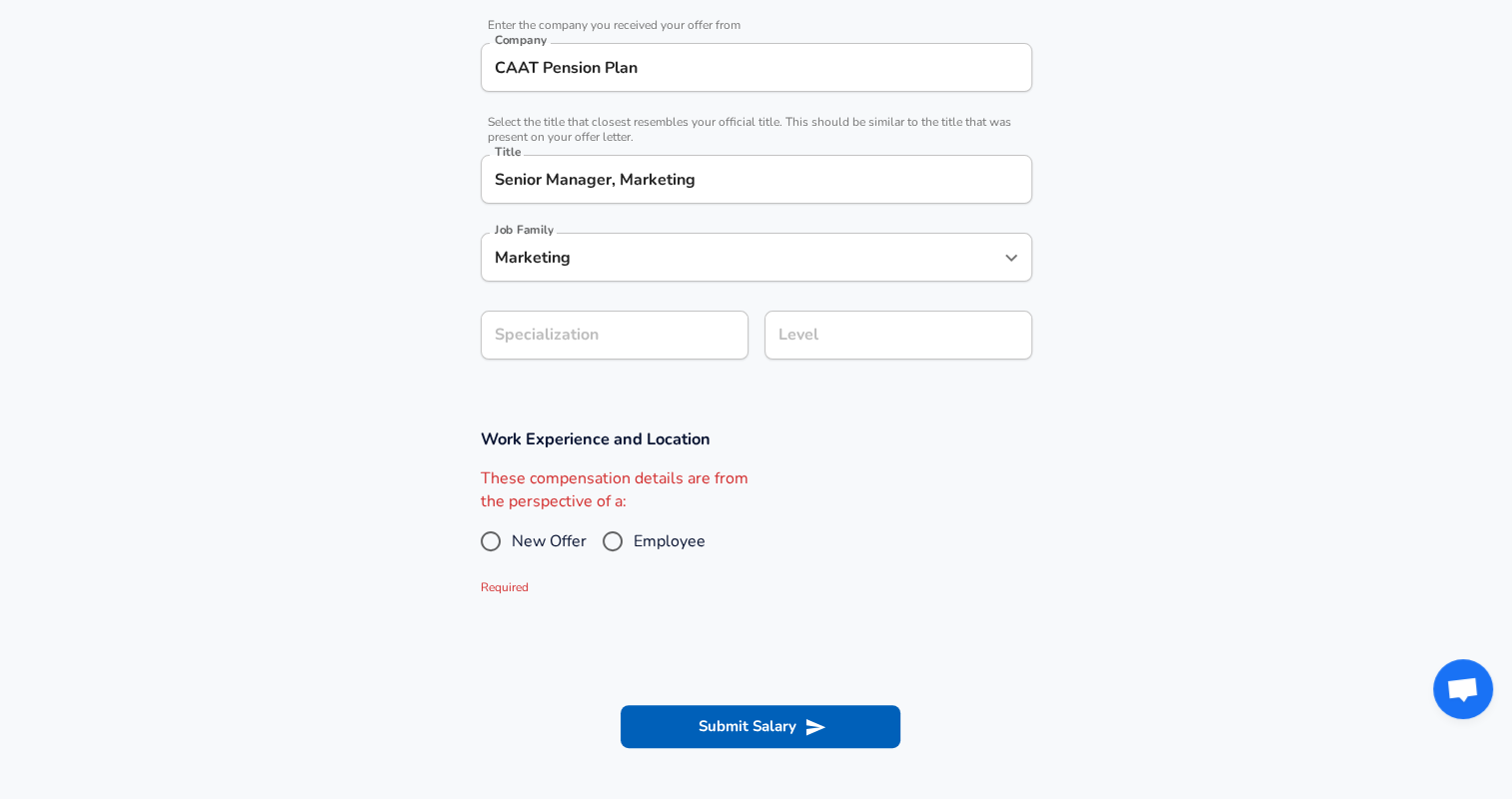 click on "Employee" at bounding box center [613, 541] 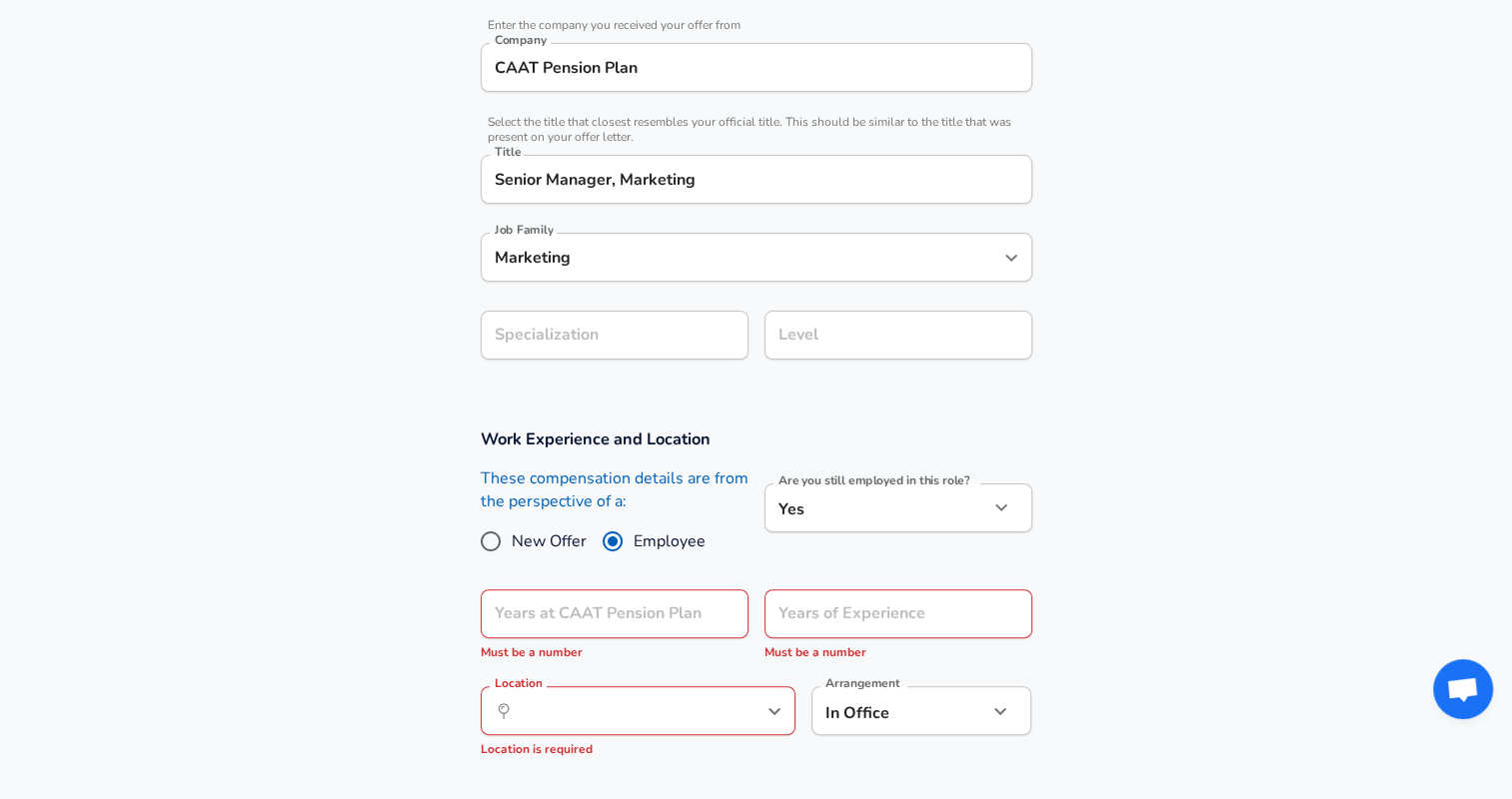 click on "Restart Add Your Salary Upload your offer letter   to verify your submission Enhance Privacy and Anonymity No Automatically hides specific fields until there are enough submissions to safely display the full details.   More Details Based on your submission and the data points that we have already collected, we will automatically hide and anonymize specific fields if there aren't enough data points to remain sufficiently anonymous. Company & Title Information   Enter the company you received your offer from Company CAAT Pension Plan Company   Select the title that closest resembles your official title. This should be similar to the title that was present on your offer letter. Title Senior Manager, Marketing Title Job Family Marketing Job Family Specialization Specialization Level Level Work Experience and Location These compensation details are from the perspective of a: New Offer Employee Are you still employed in this role? Yes yes Are you still employed in this role? Years at CAAT Pension Plan Location ​" at bounding box center [756, 0] 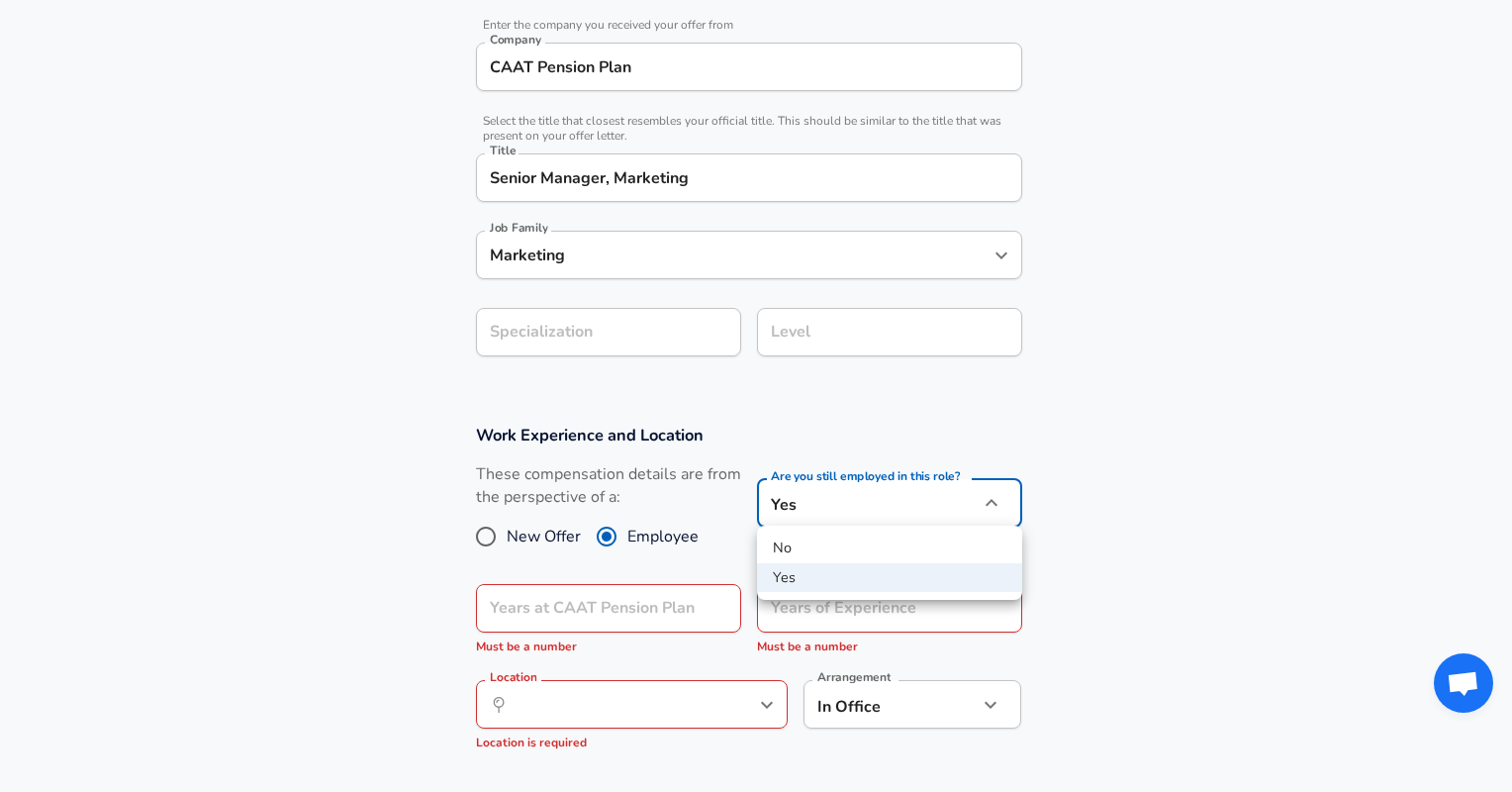 click on "No" at bounding box center [890, 548] 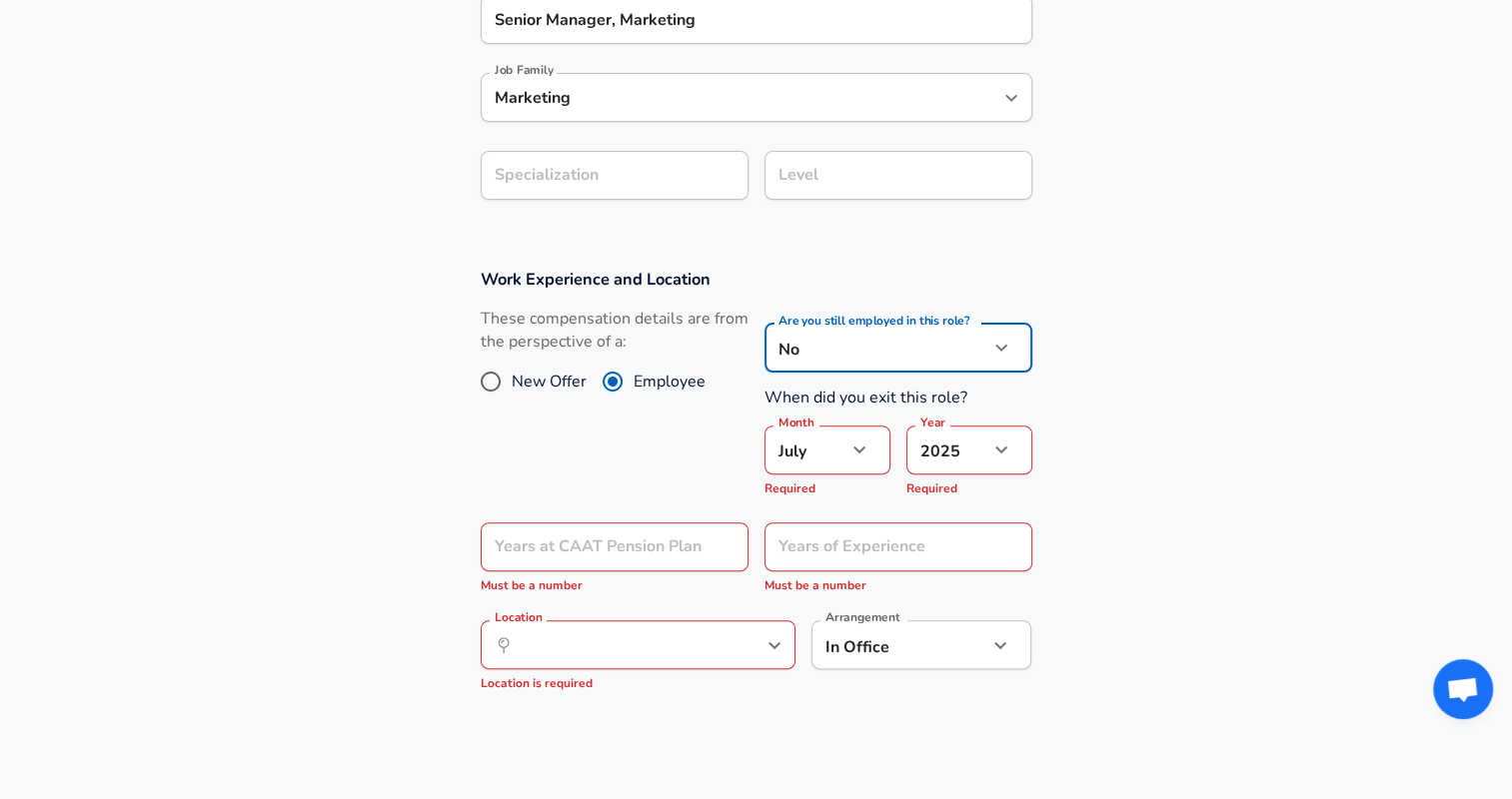 scroll, scrollTop: 563, scrollLeft: 0, axis: vertical 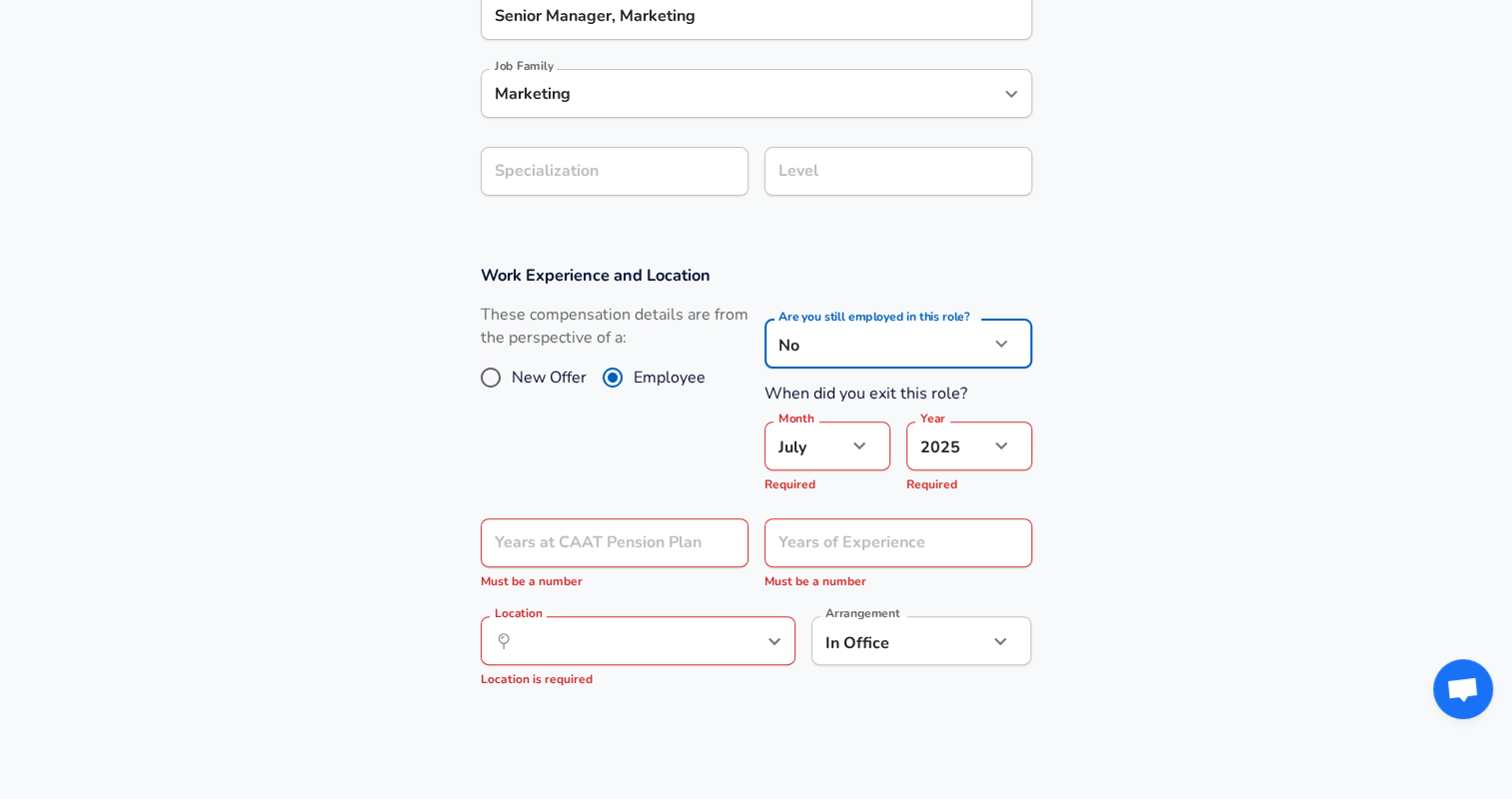 click 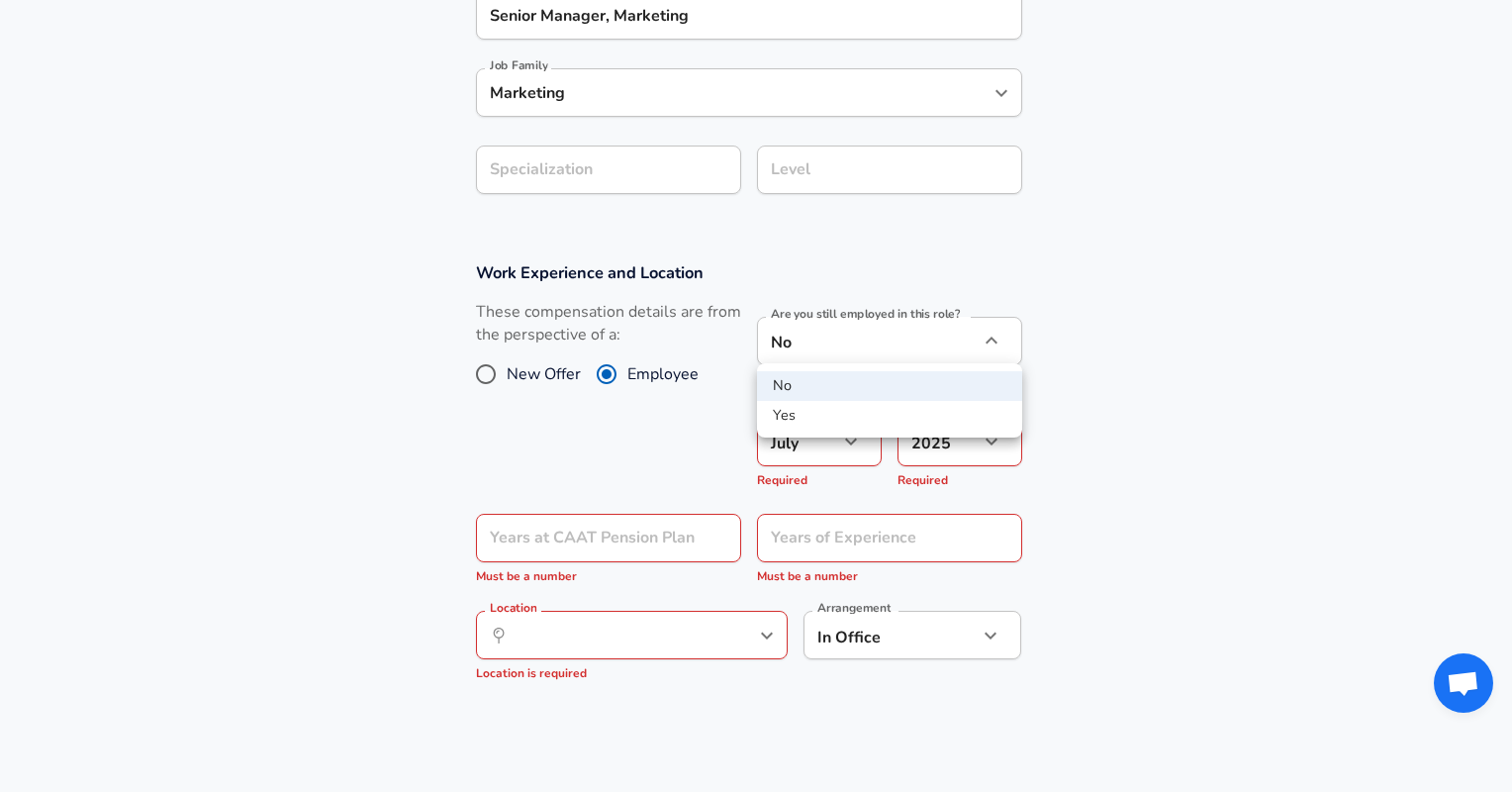 click on "Yes" at bounding box center (890, 416) 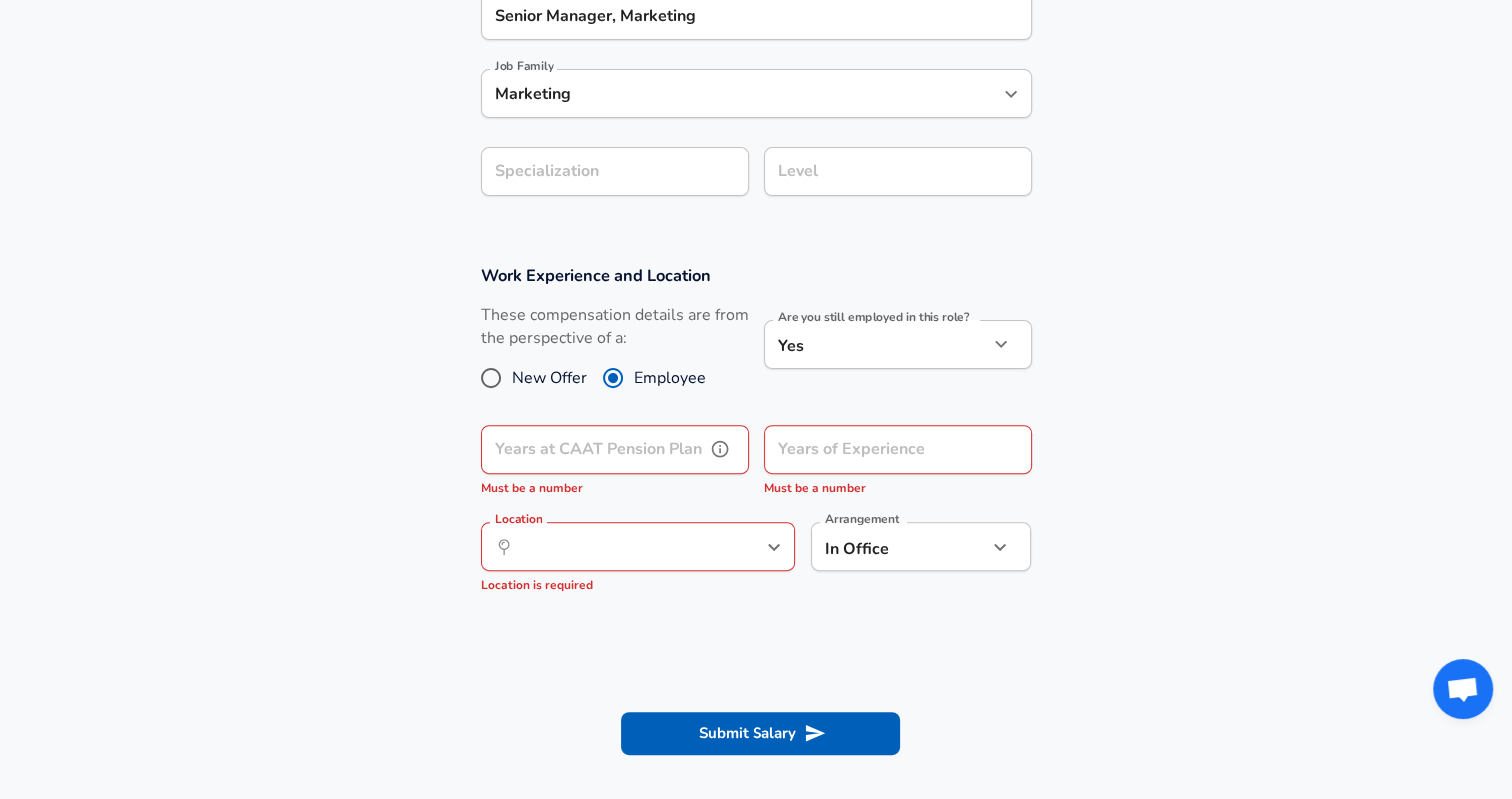 click on "Years at CAAT Pension Plan" at bounding box center [593, 449] 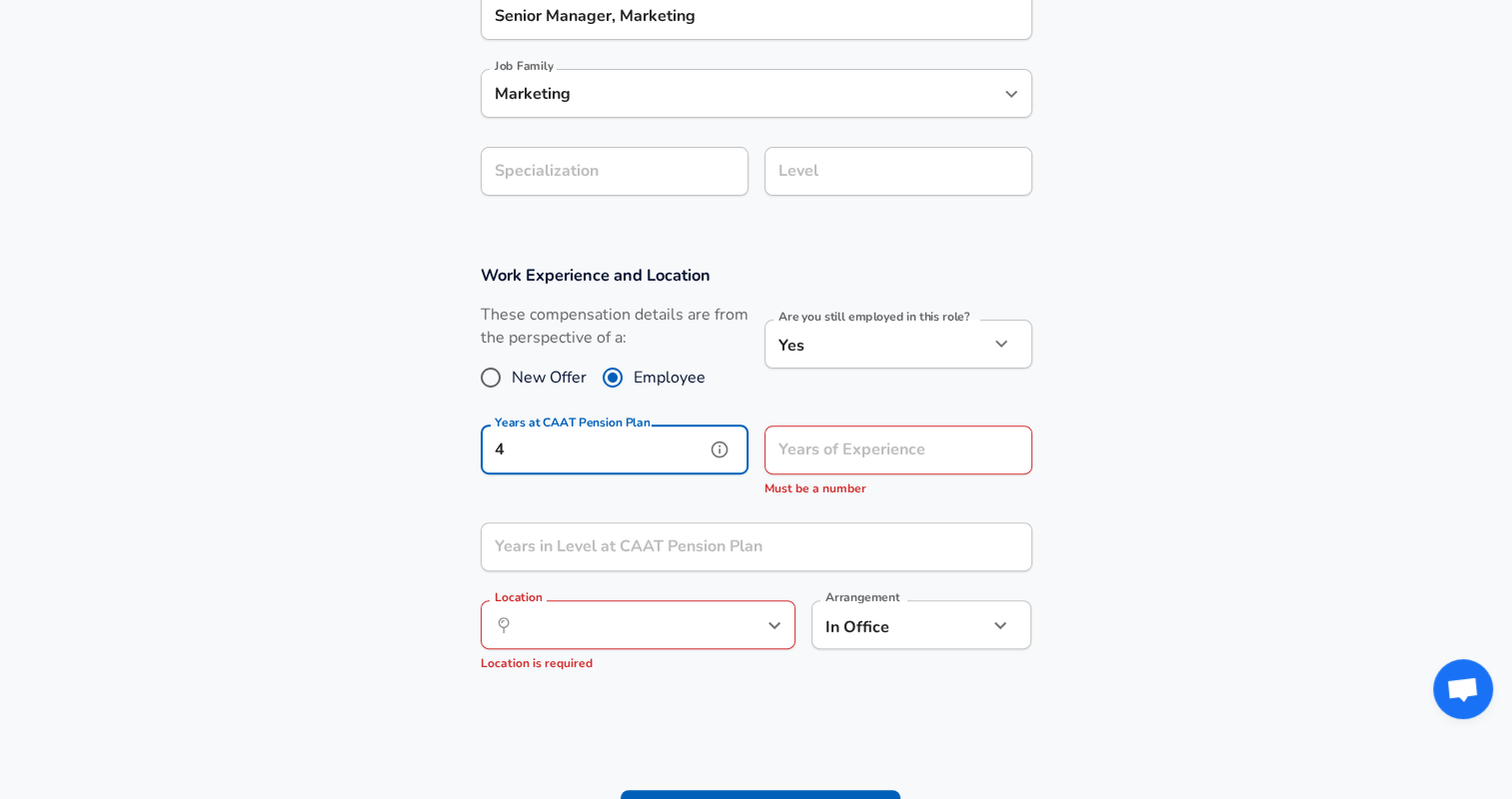 type on "4" 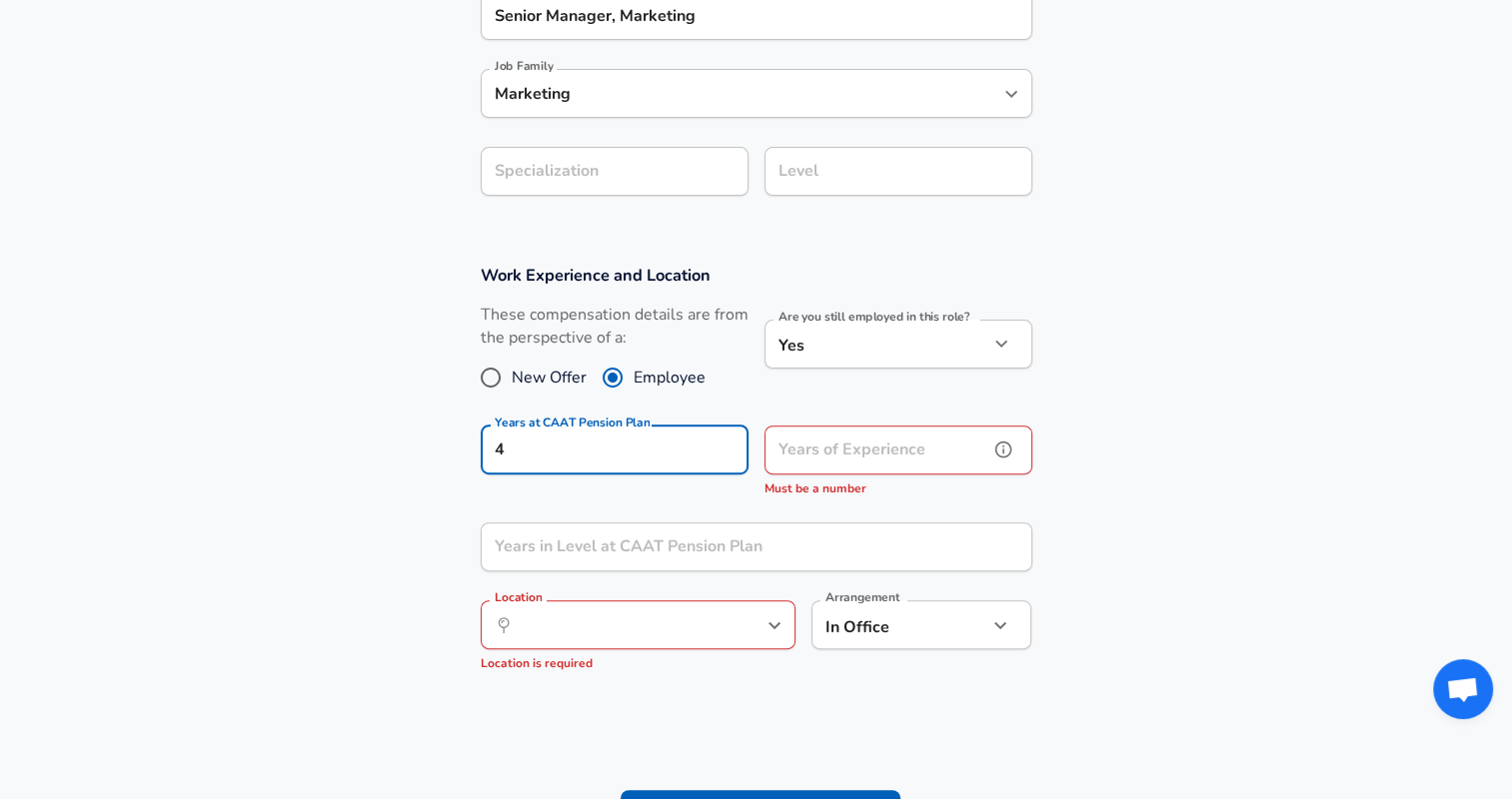 click on "Years of Experience" at bounding box center (876, 449) 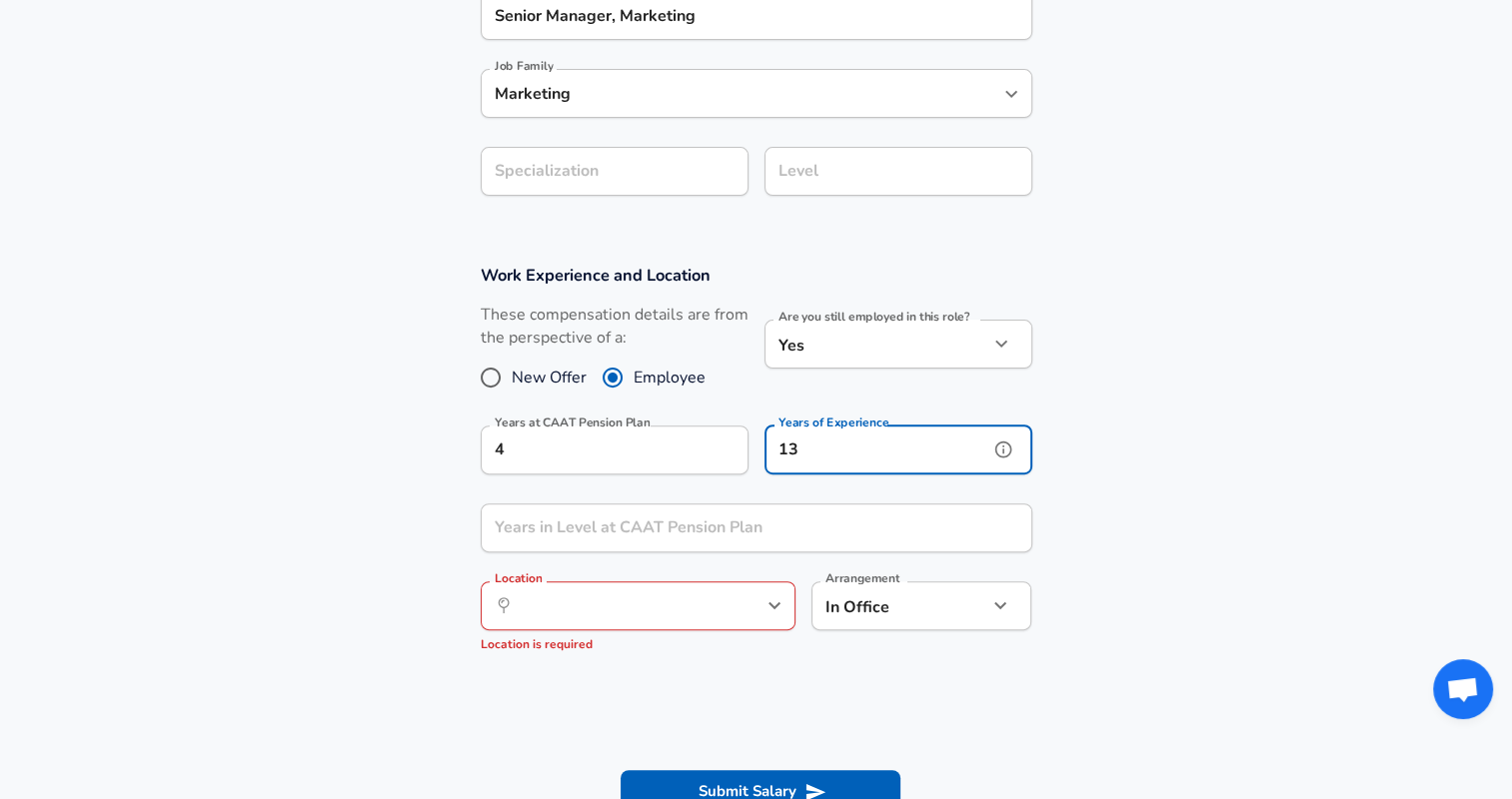 click on "​ Location" at bounding box center [638, 605] 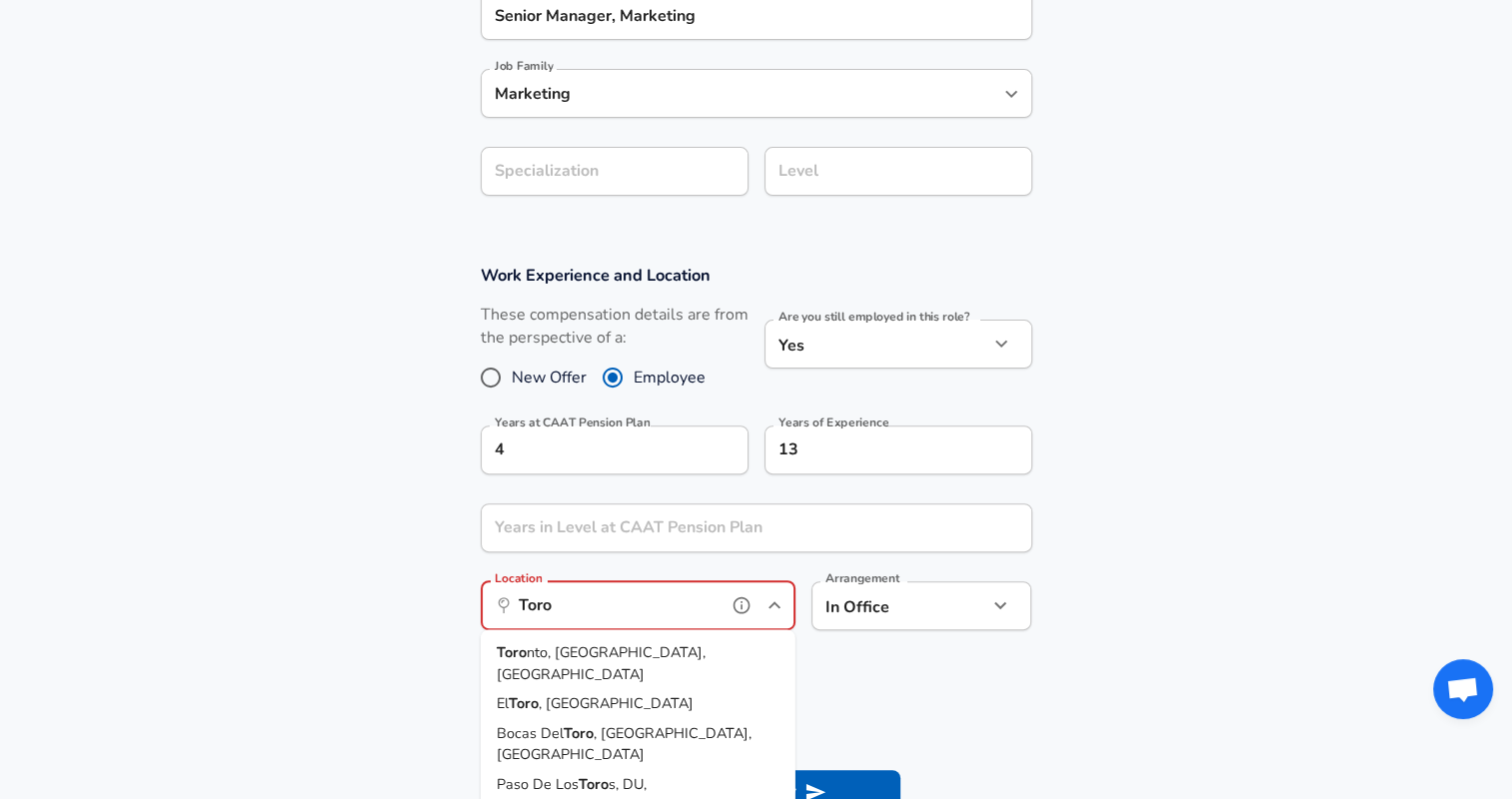 click on "Toro nto, [GEOGRAPHIC_DATA], [GEOGRAPHIC_DATA]" at bounding box center (638, 662) 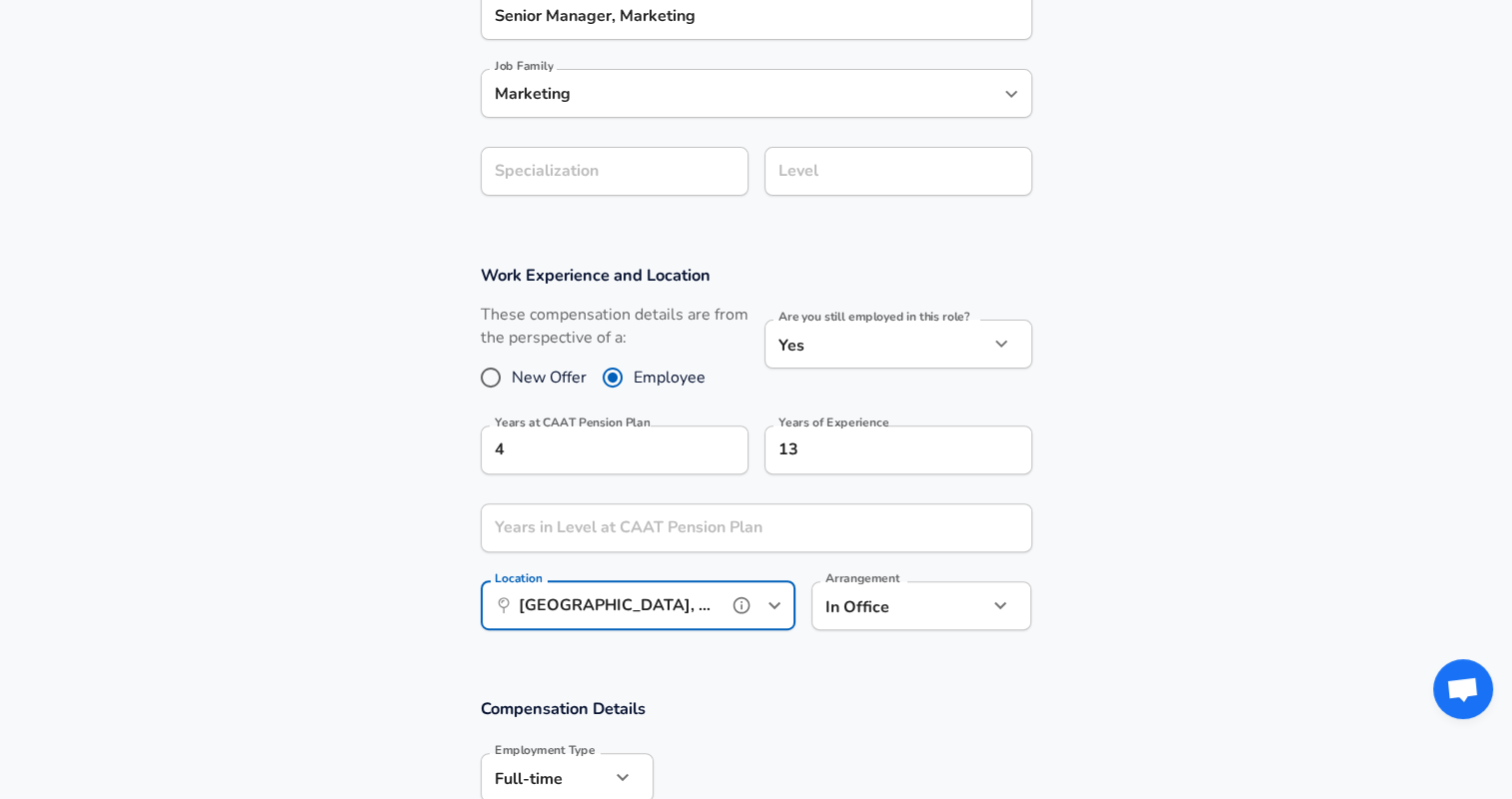 type on "[GEOGRAPHIC_DATA], [GEOGRAPHIC_DATA], [GEOGRAPHIC_DATA]" 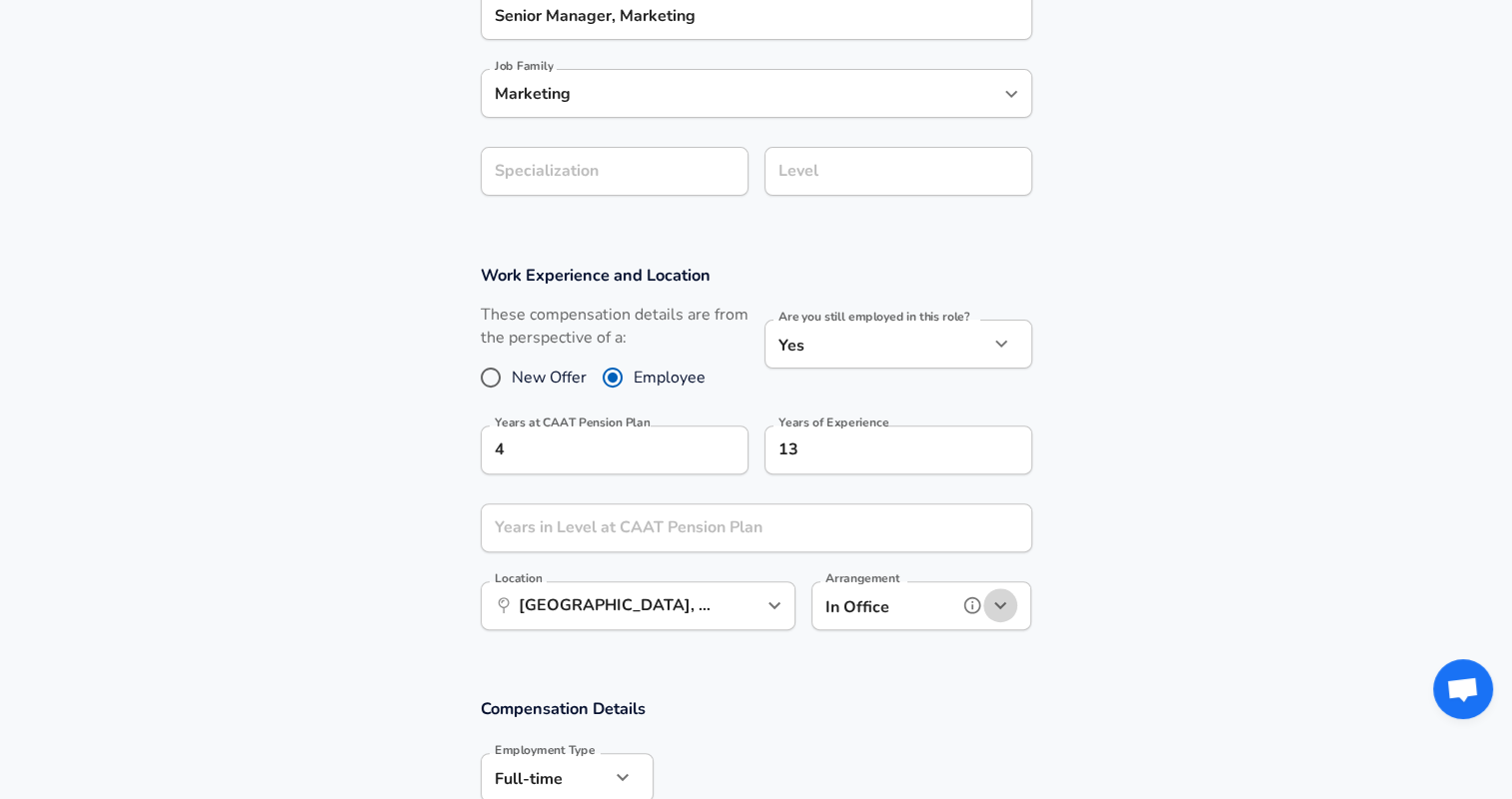 click 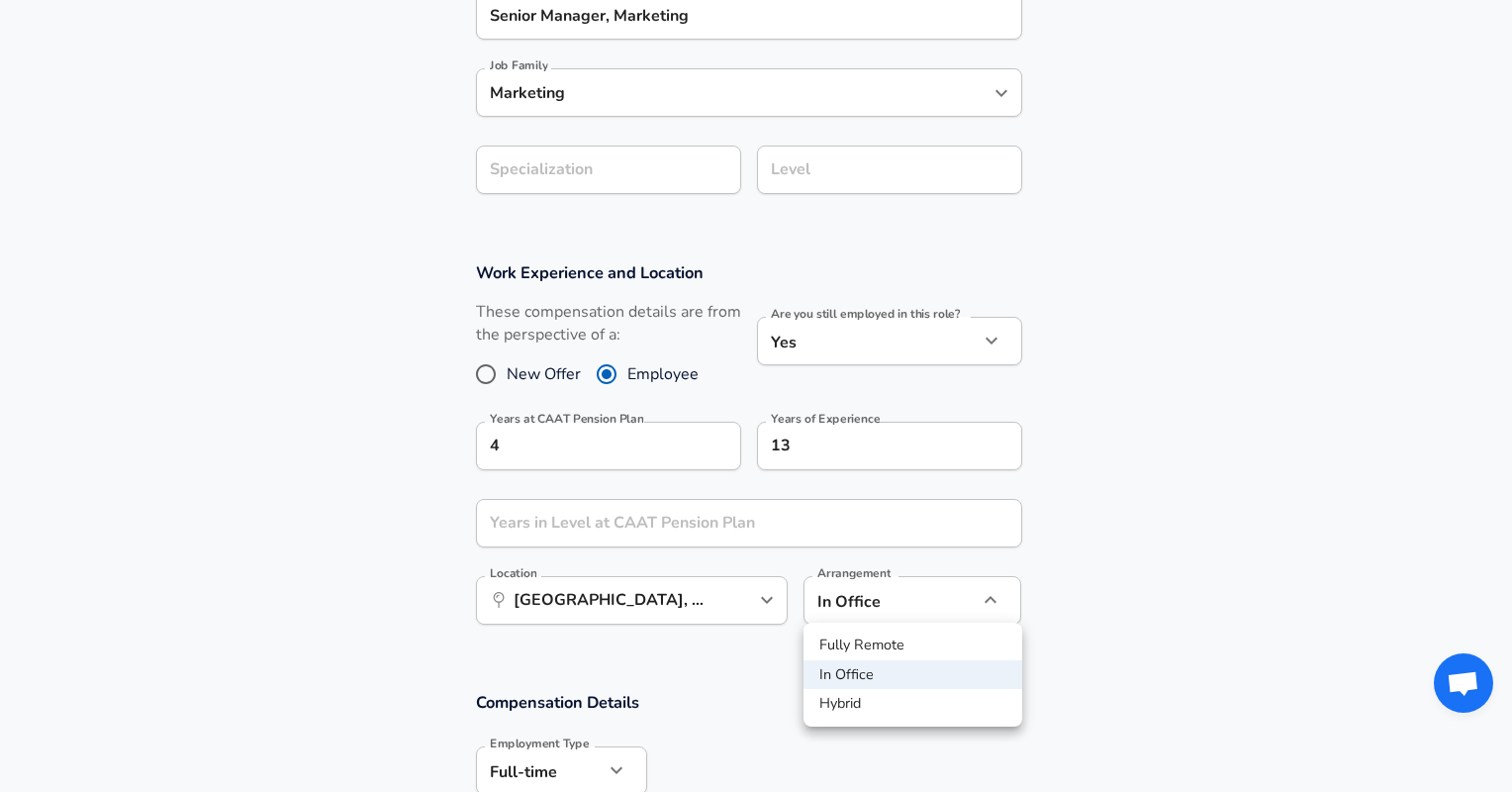 click on "Hybrid" at bounding box center [912, 704] 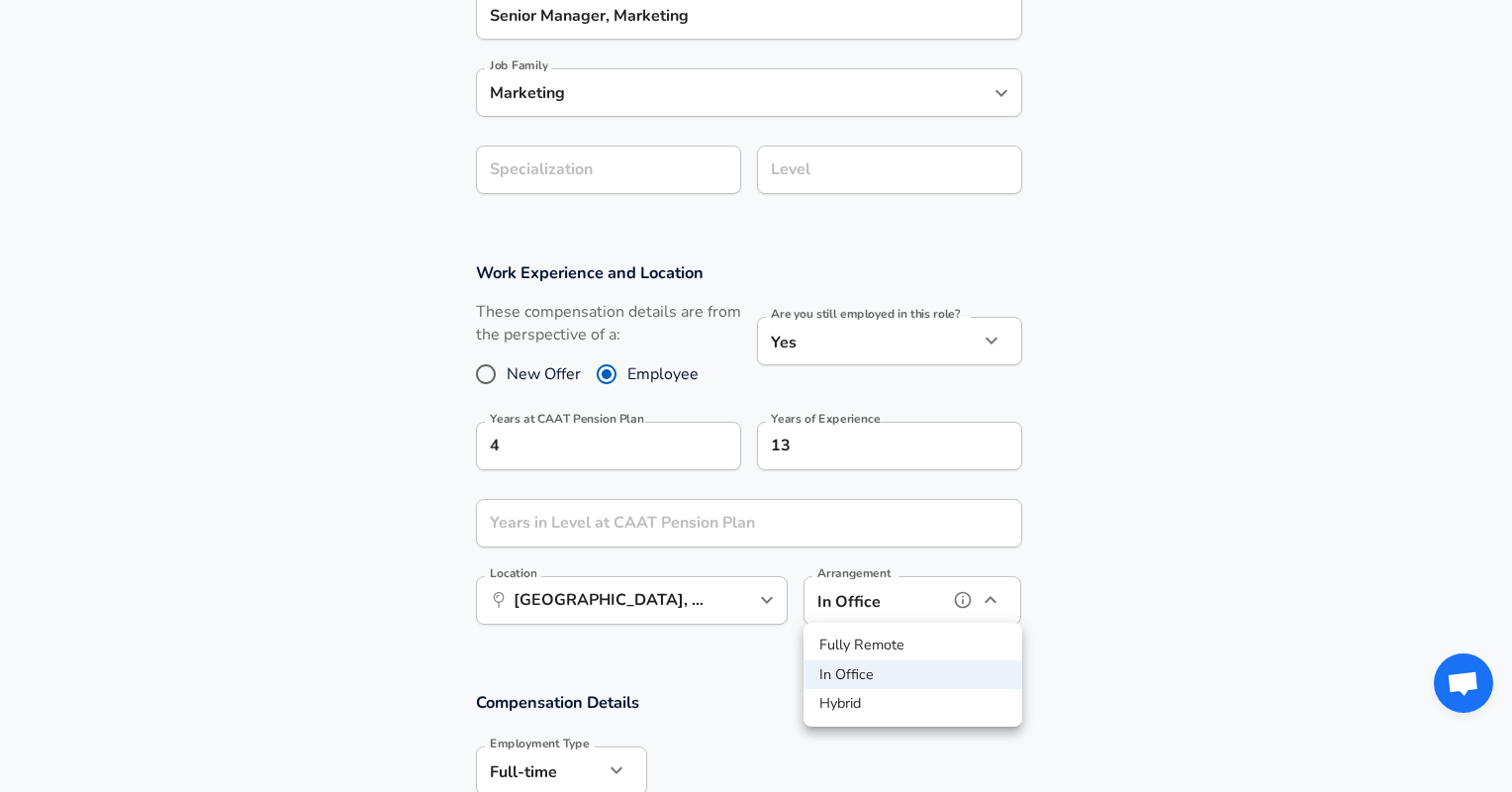 type on "hybrid" 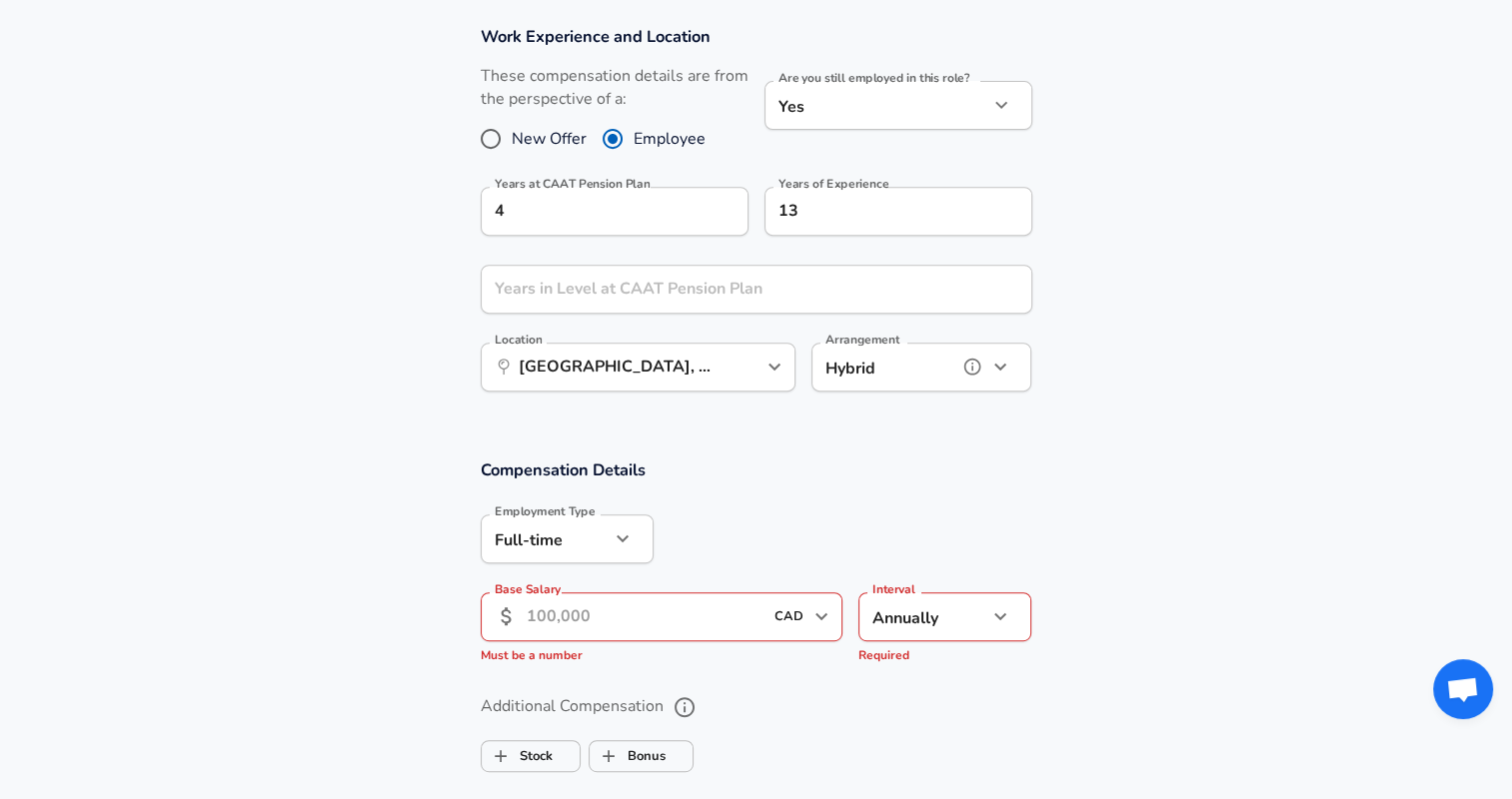 scroll, scrollTop: 817, scrollLeft: 0, axis: vertical 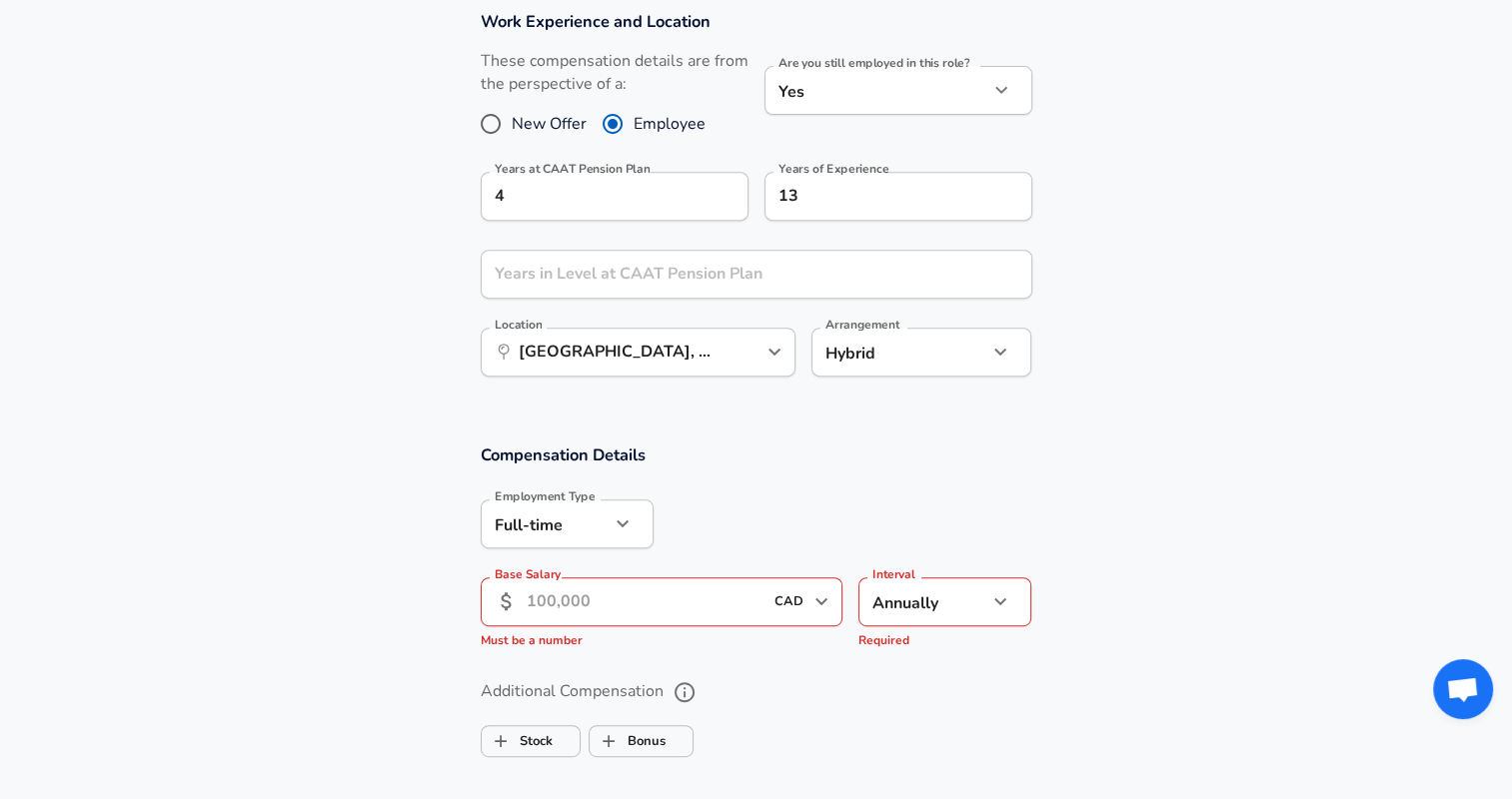 click on "Base Salary" at bounding box center [645, 601] 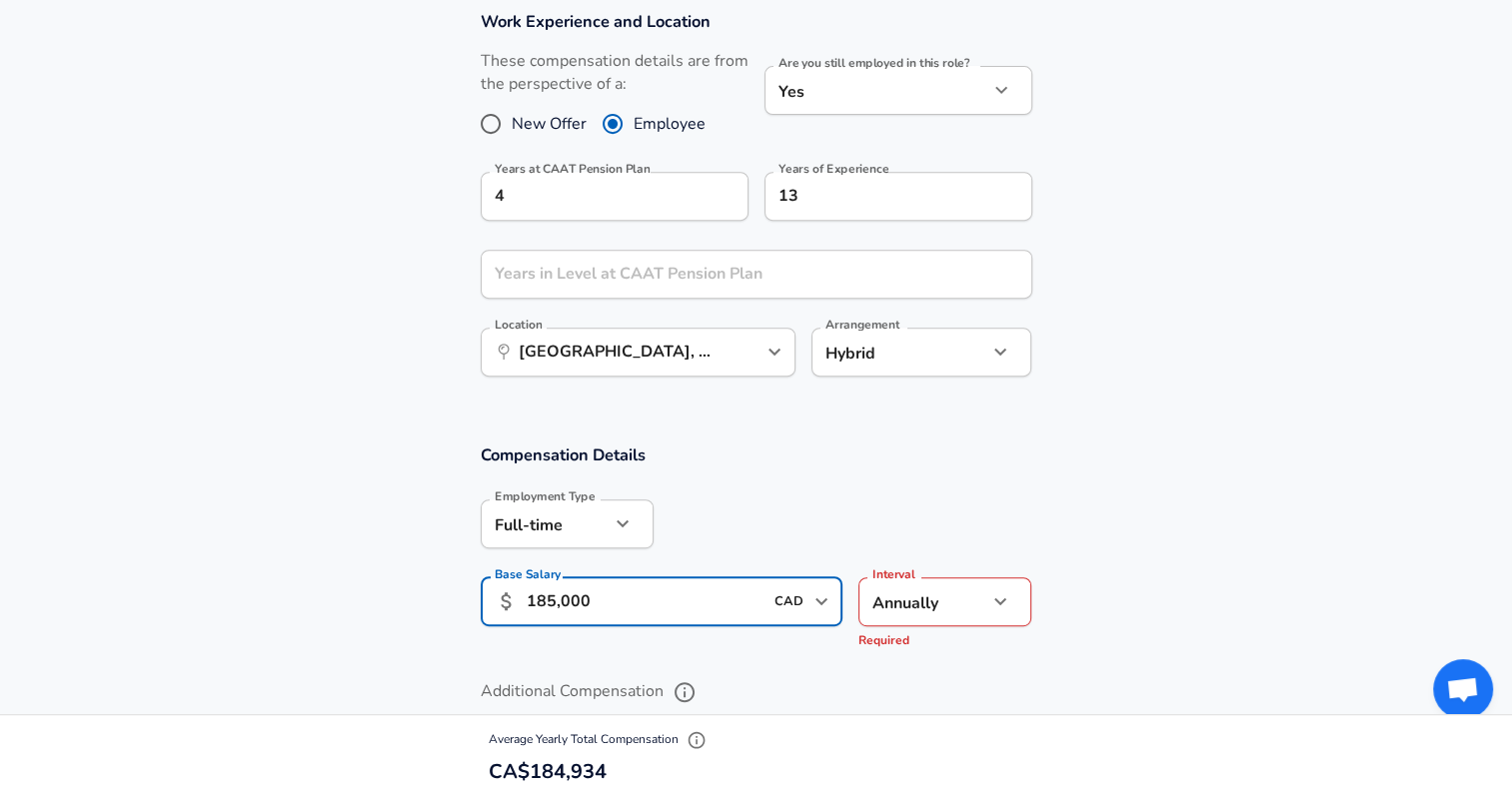 type on "185,000" 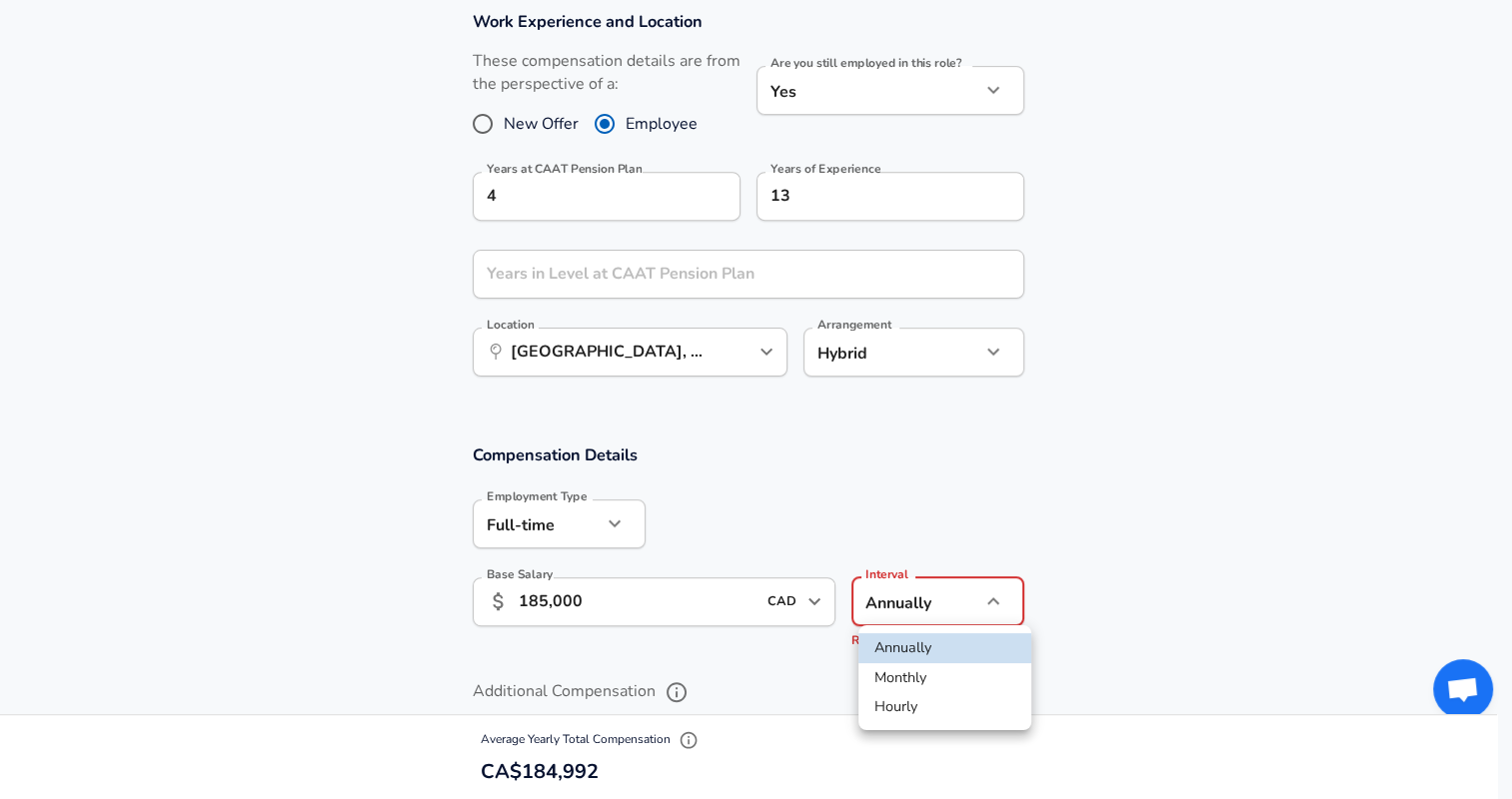click on "Restart Add Your Salary Upload your offer letter   to verify your submission Enhance Privacy and Anonymity No Automatically hides specific fields until there are enough submissions to safely display the full details.   More Details Based on your submission and the data points that we have already collected, we will automatically hide and anonymize specific fields if there aren't enough data points to remain sufficiently anonymous. Company & Title Information   Enter the company you received your offer from Company CAAT Pension Plan Company   Select the title that closest resembles your official title. This should be similar to the title that was present on your offer letter. Title Senior Manager, Marketing Title Job Family Marketing Job Family Specialization Specialization Level Level Work Experience and Location These compensation details are from the perspective of a: New Offer Employee Are you still employed in this role? Yes yes Are you still employed in this role? Years at CAAT Pension Plan 4 13 Location" at bounding box center [756, -417] 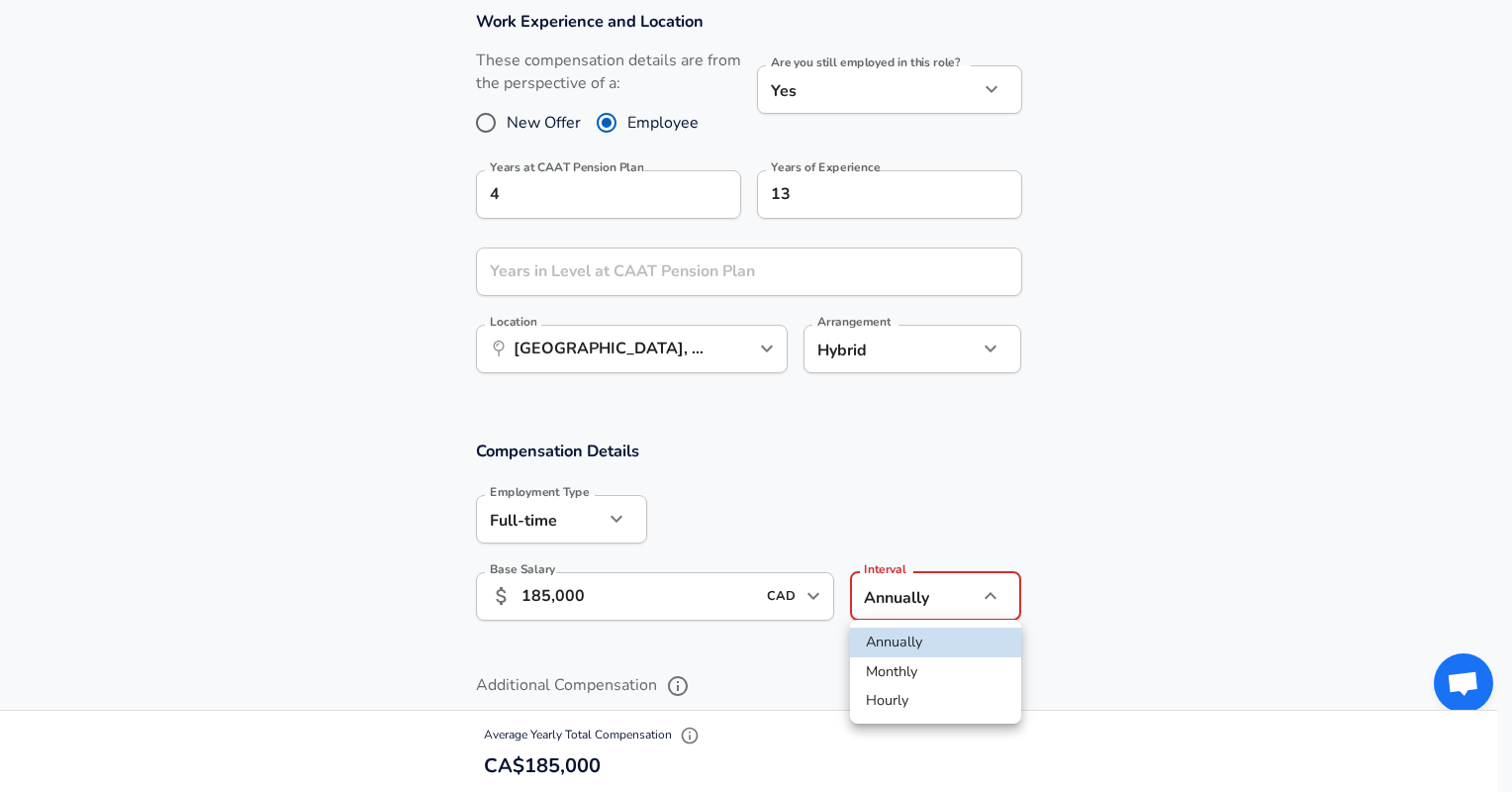 click on "Monthly" at bounding box center (935, 672) 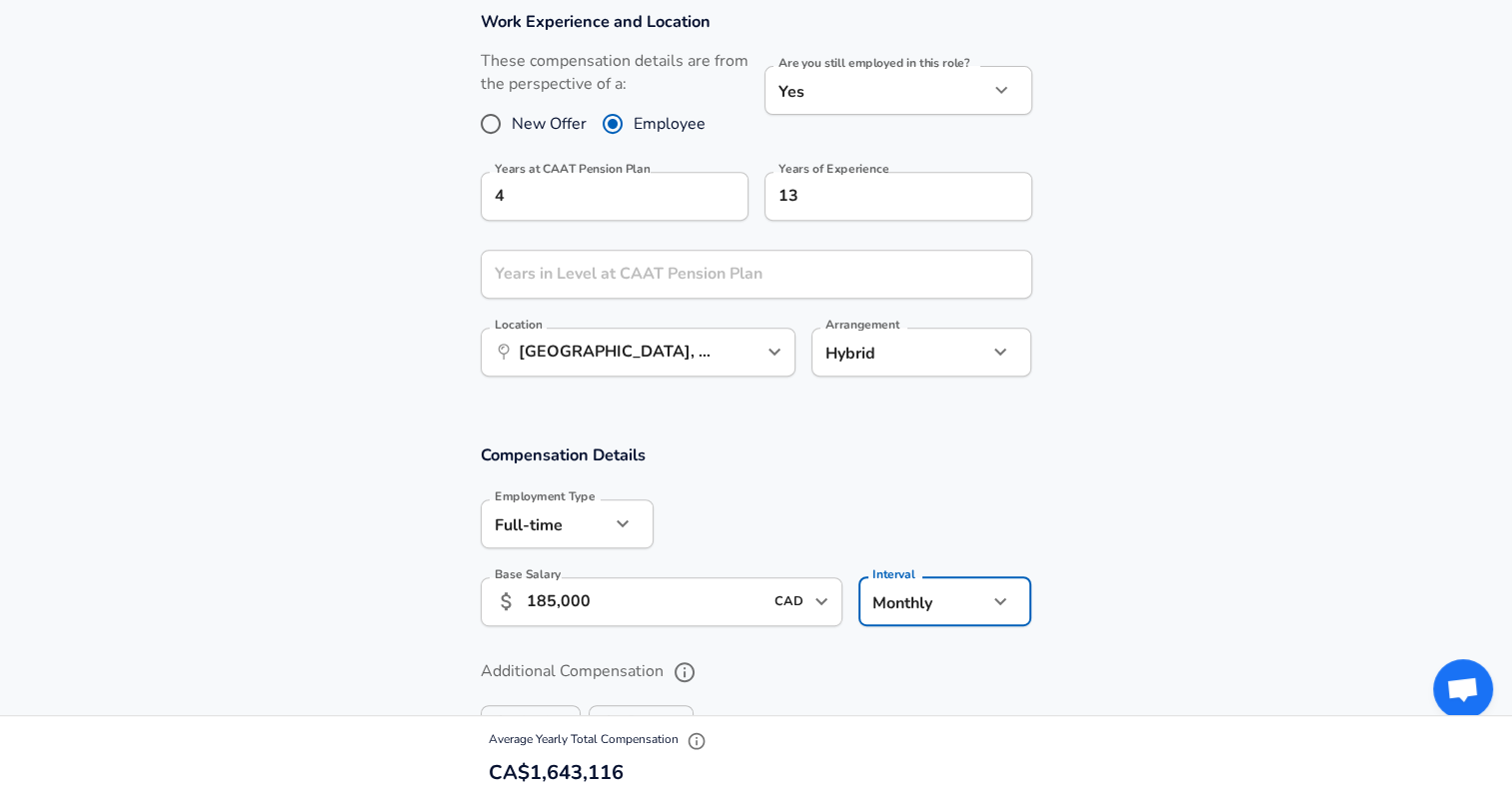 click on "Restart Add Your Salary Upload your offer letter   to verify your submission Enhance Privacy and Anonymity No Automatically hides specific fields until there are enough submissions to safely display the full details.   More Details Based on your submission and the data points that we have already collected, we will automatically hide and anonymize specific fields if there aren't enough data points to remain sufficiently anonymous. Company & Title Information   Enter the company you received your offer from Company CAAT Pension Plan Company   Select the title that closest resembles your official title. This should be similar to the title that was present on your offer letter. Title Senior Manager, Marketing Title Job Family Marketing Job Family Specialization Specialization Level Level Work Experience and Location These compensation details are from the perspective of a: New Offer Employee Are you still employed in this role? Yes yes Are you still employed in this role? Years at CAAT Pension Plan 4 13 Location" at bounding box center (756, -417) 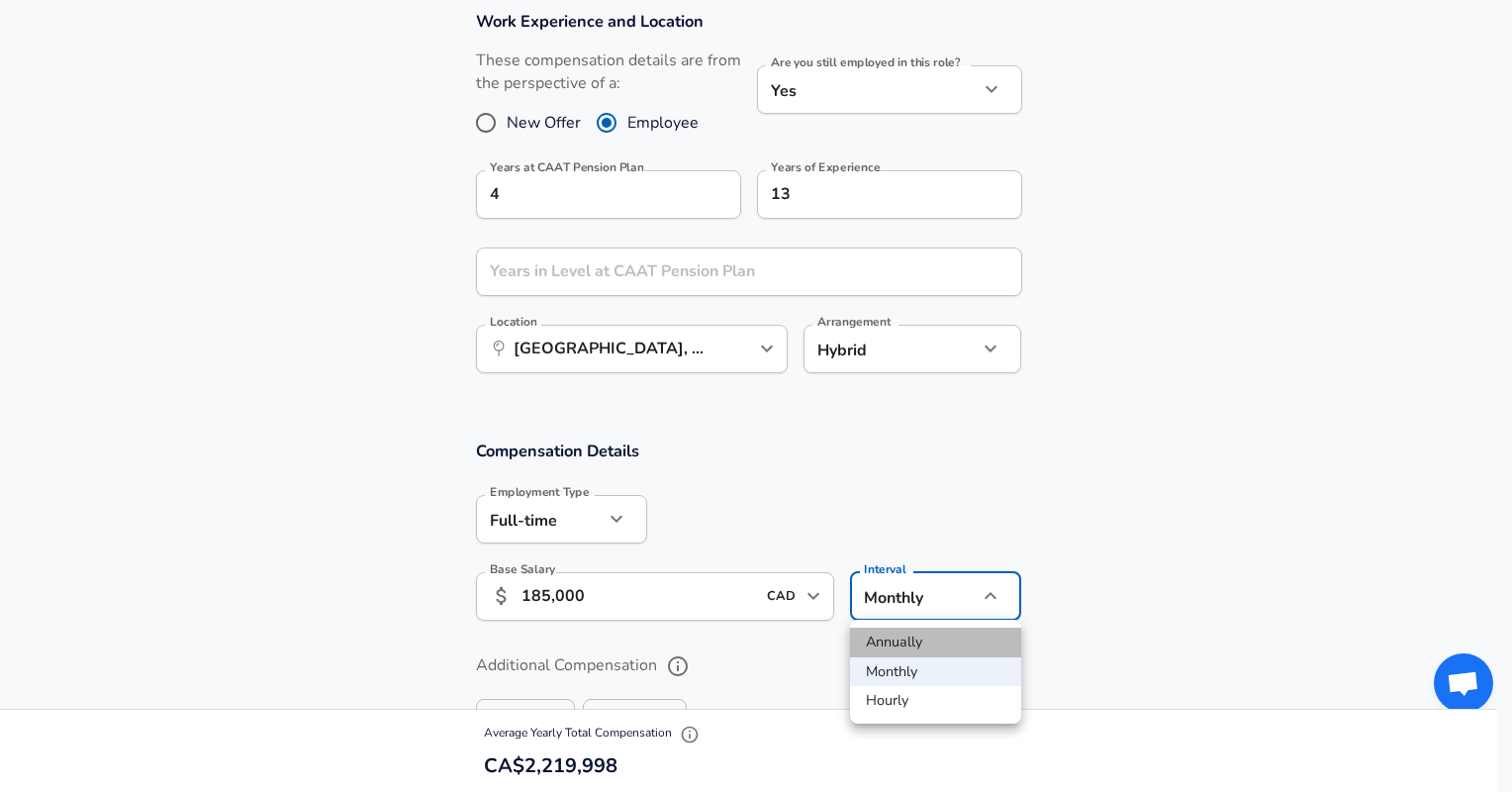 click on "Annually" at bounding box center [935, 643] 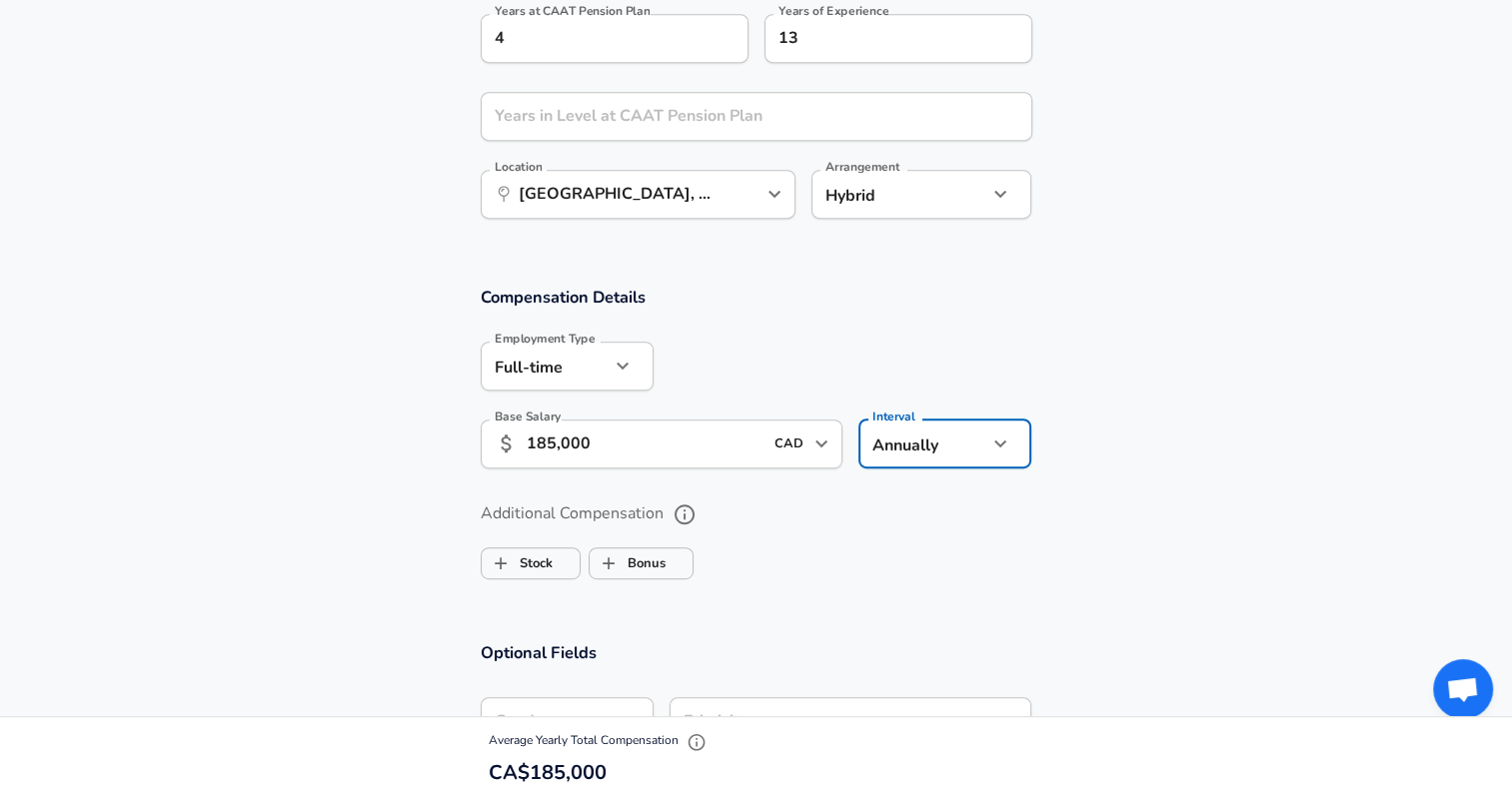 scroll, scrollTop: 977, scrollLeft: 0, axis: vertical 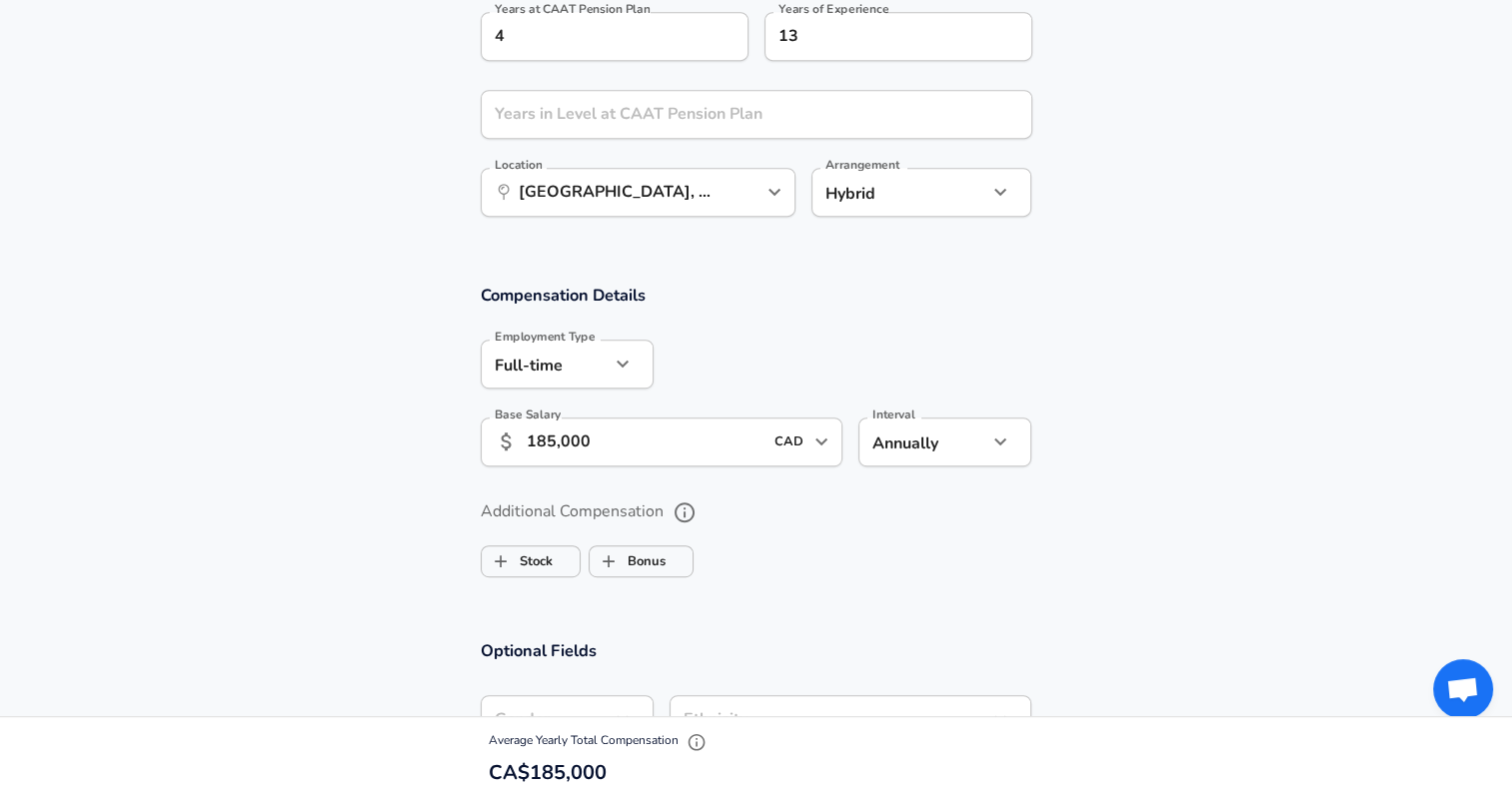 click on "185,000" at bounding box center [645, 441] 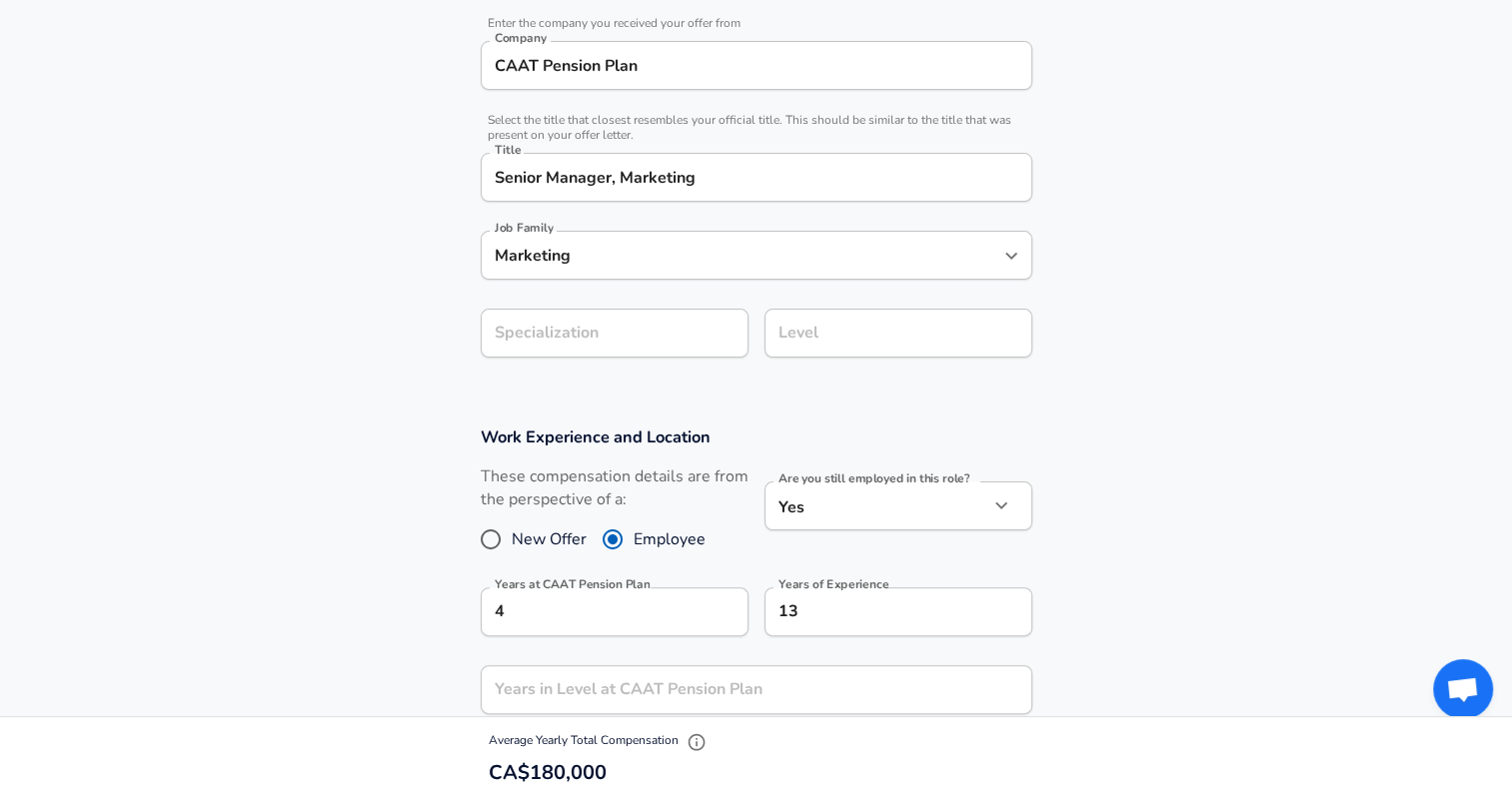 scroll, scrollTop: 0, scrollLeft: 0, axis: both 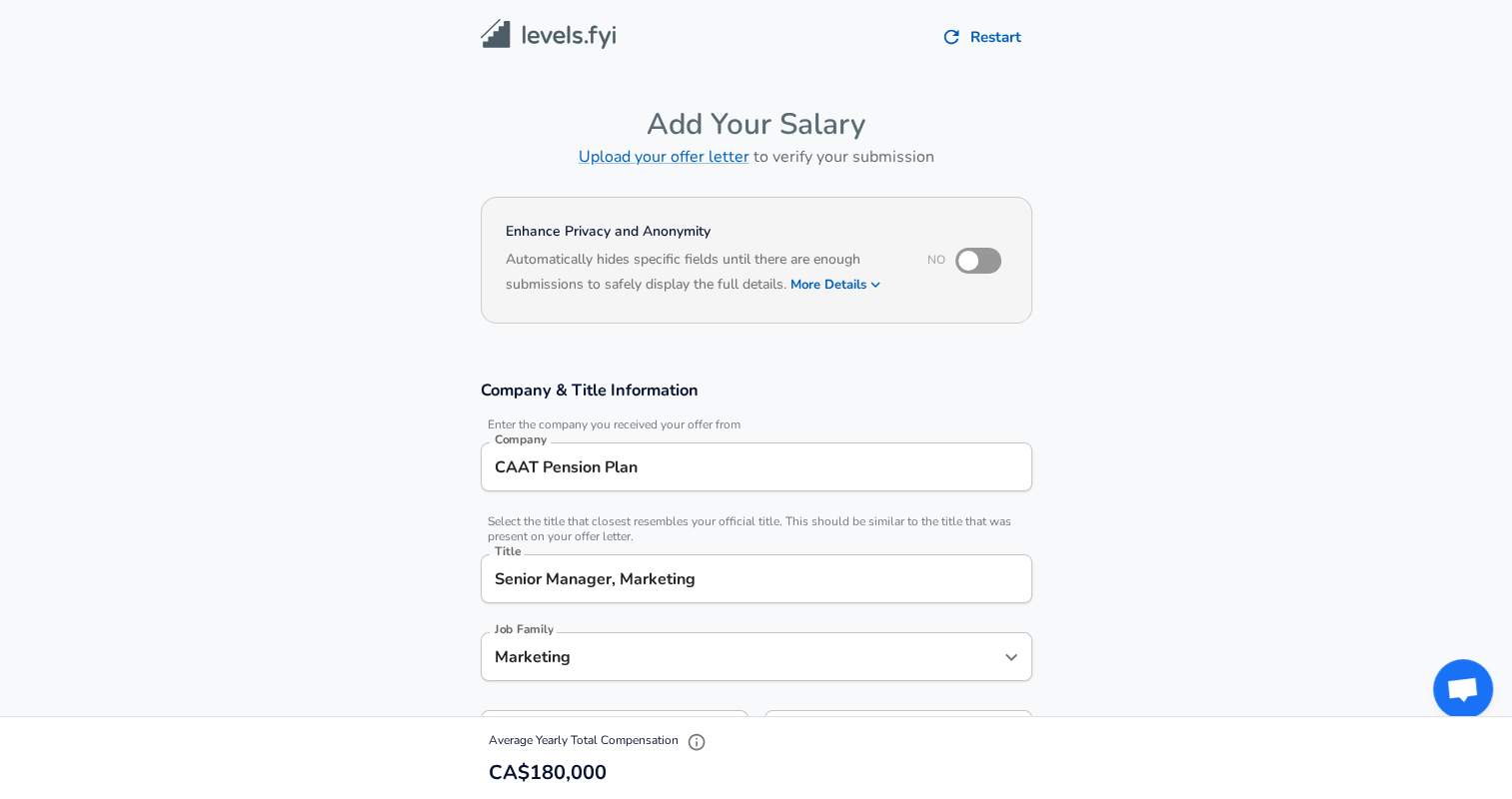 type on "180,000" 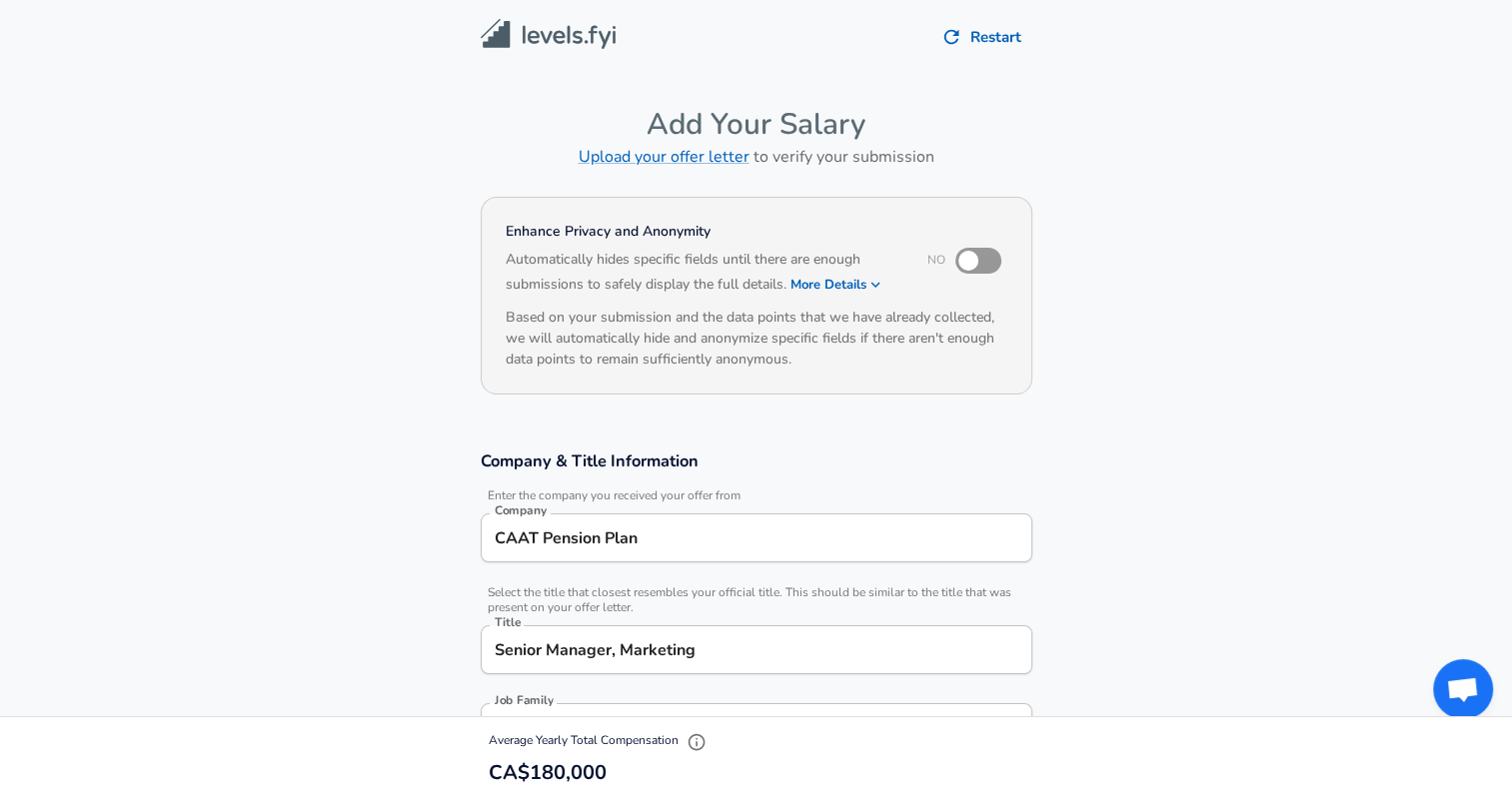 click at bounding box center [968, 261] 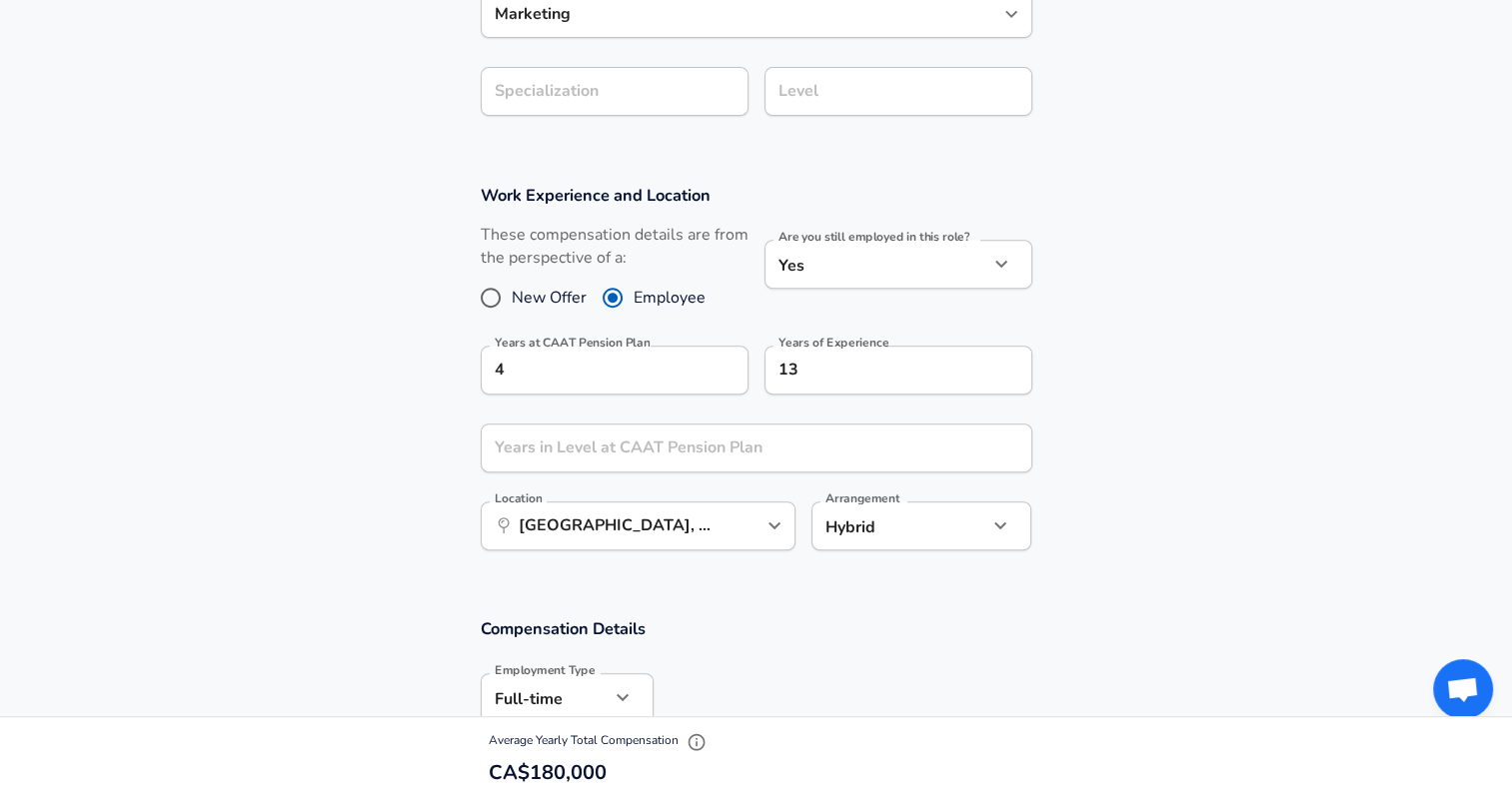 scroll, scrollTop: 715, scrollLeft: 0, axis: vertical 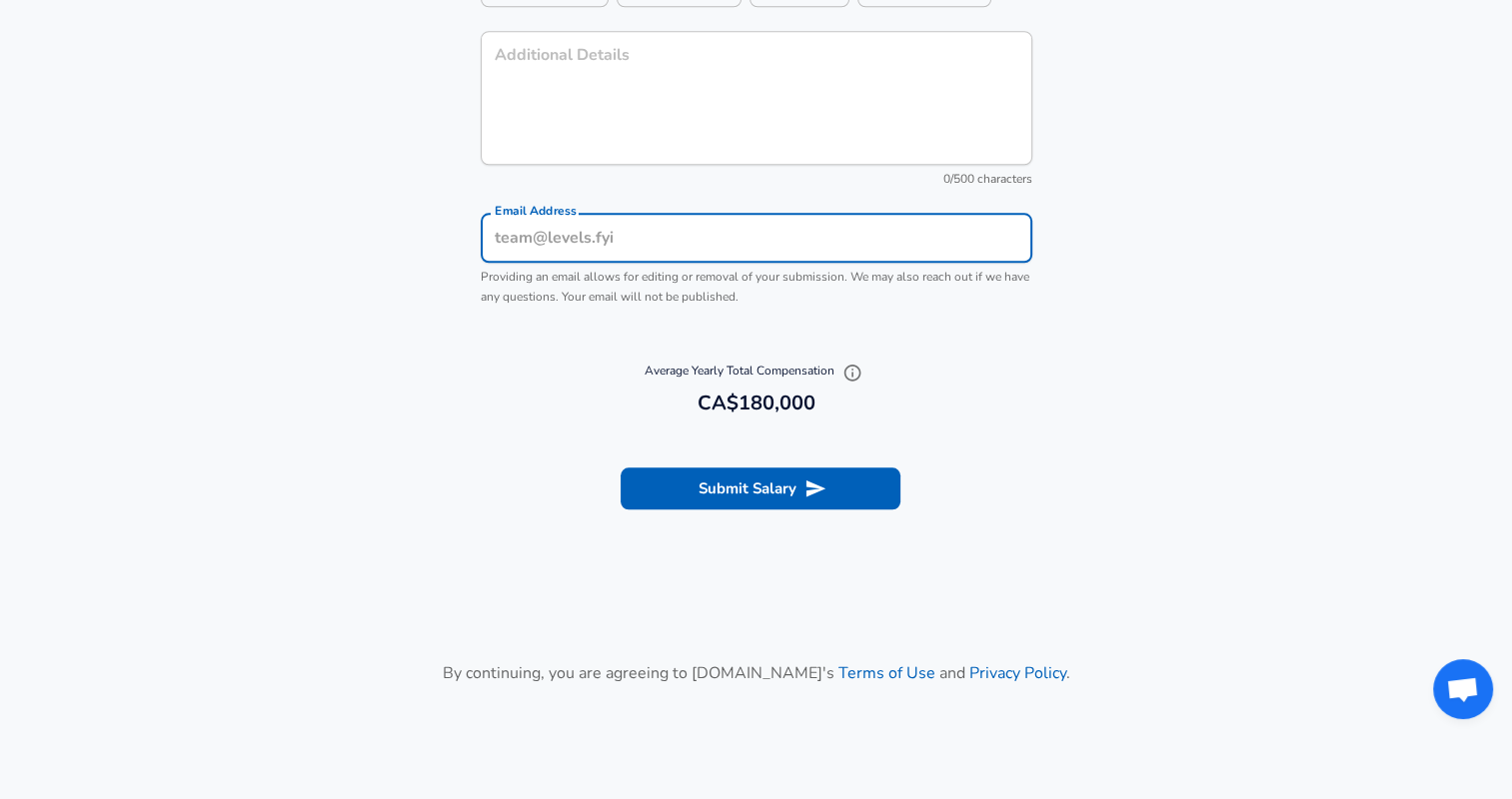 click on "Email Address" at bounding box center [756, 238] 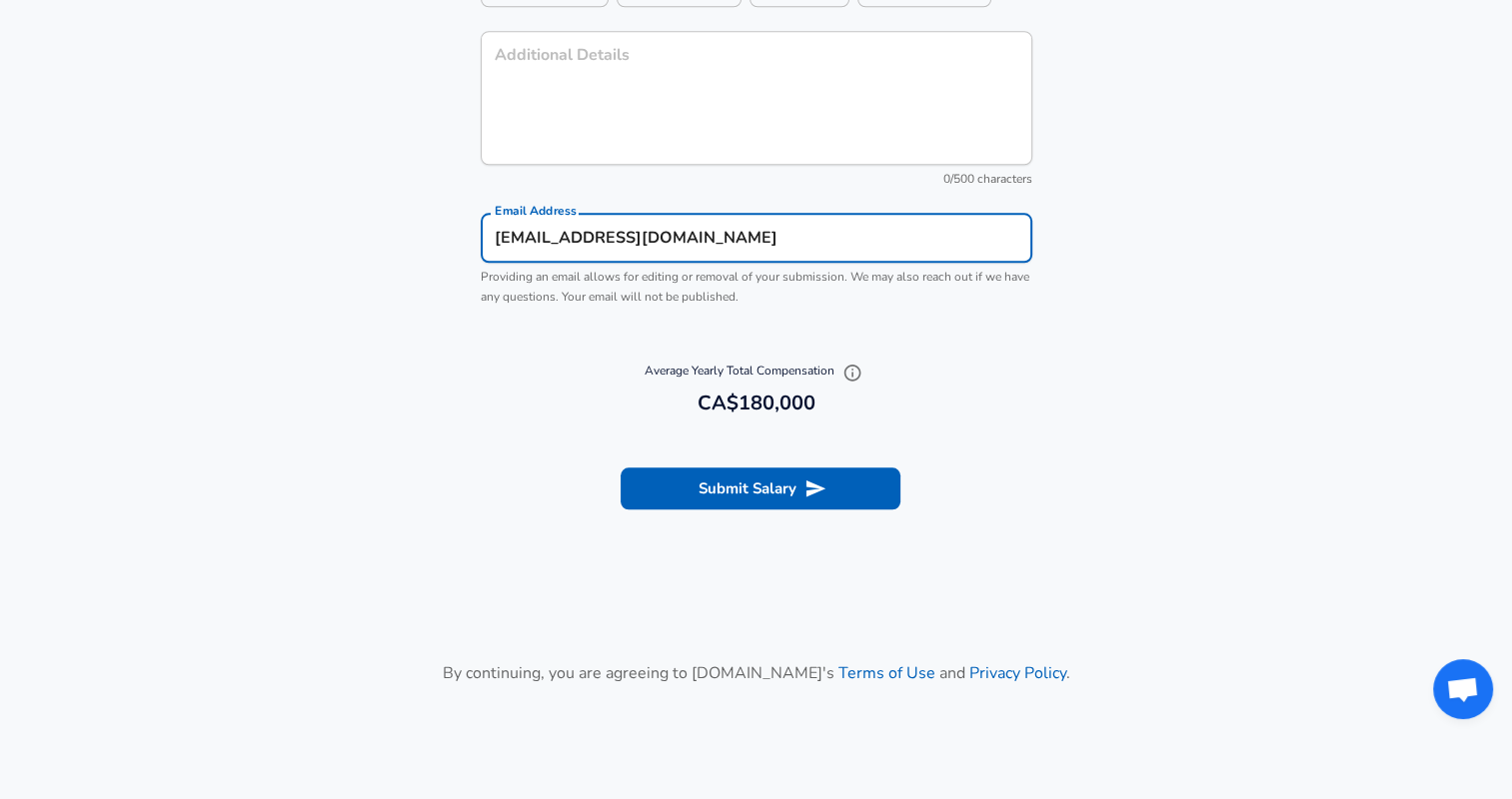 type 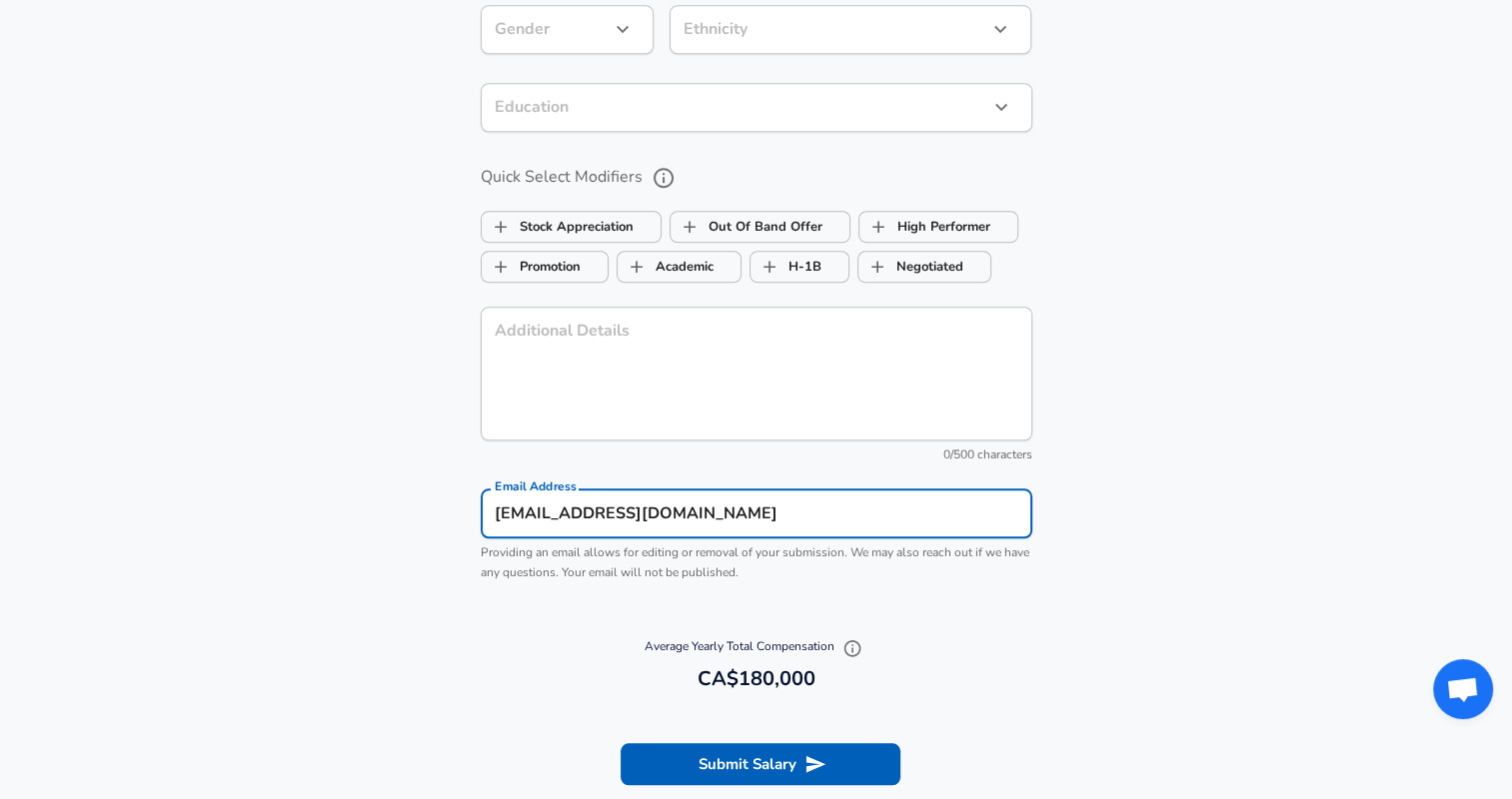scroll, scrollTop: 1738, scrollLeft: 0, axis: vertical 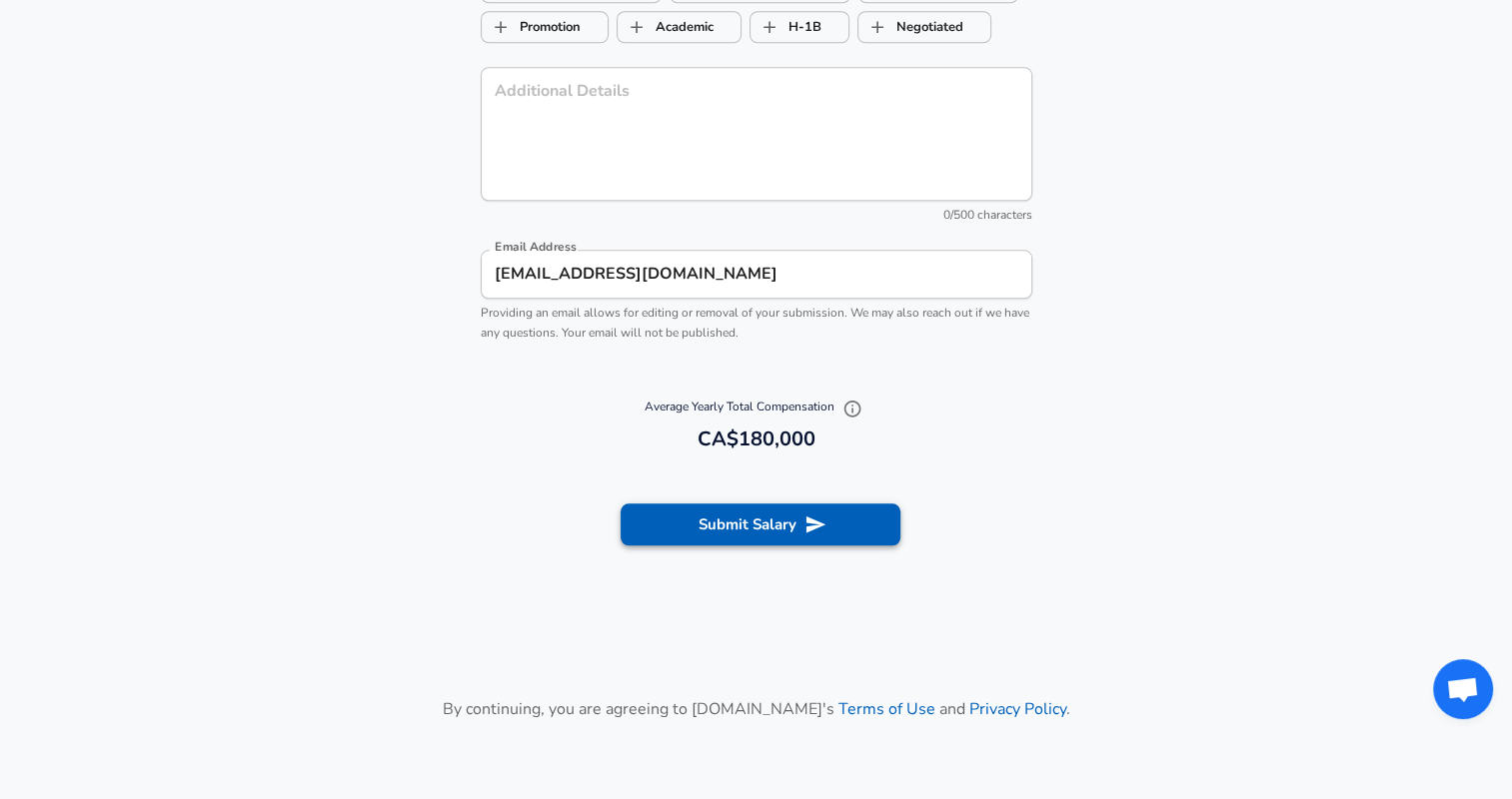 click on "Submit Salary" at bounding box center [760, 524] 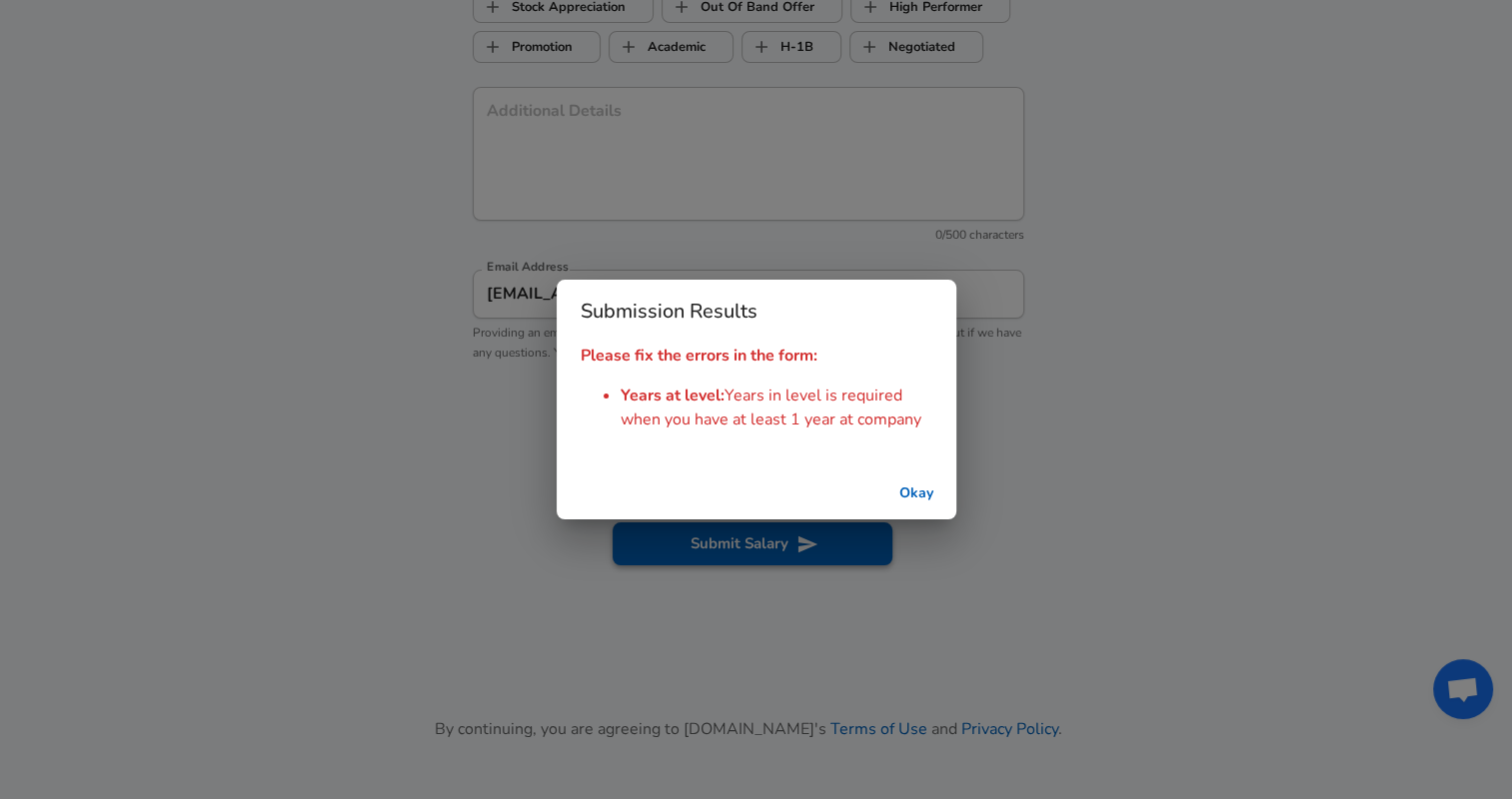 scroll, scrollTop: 1998, scrollLeft: 0, axis: vertical 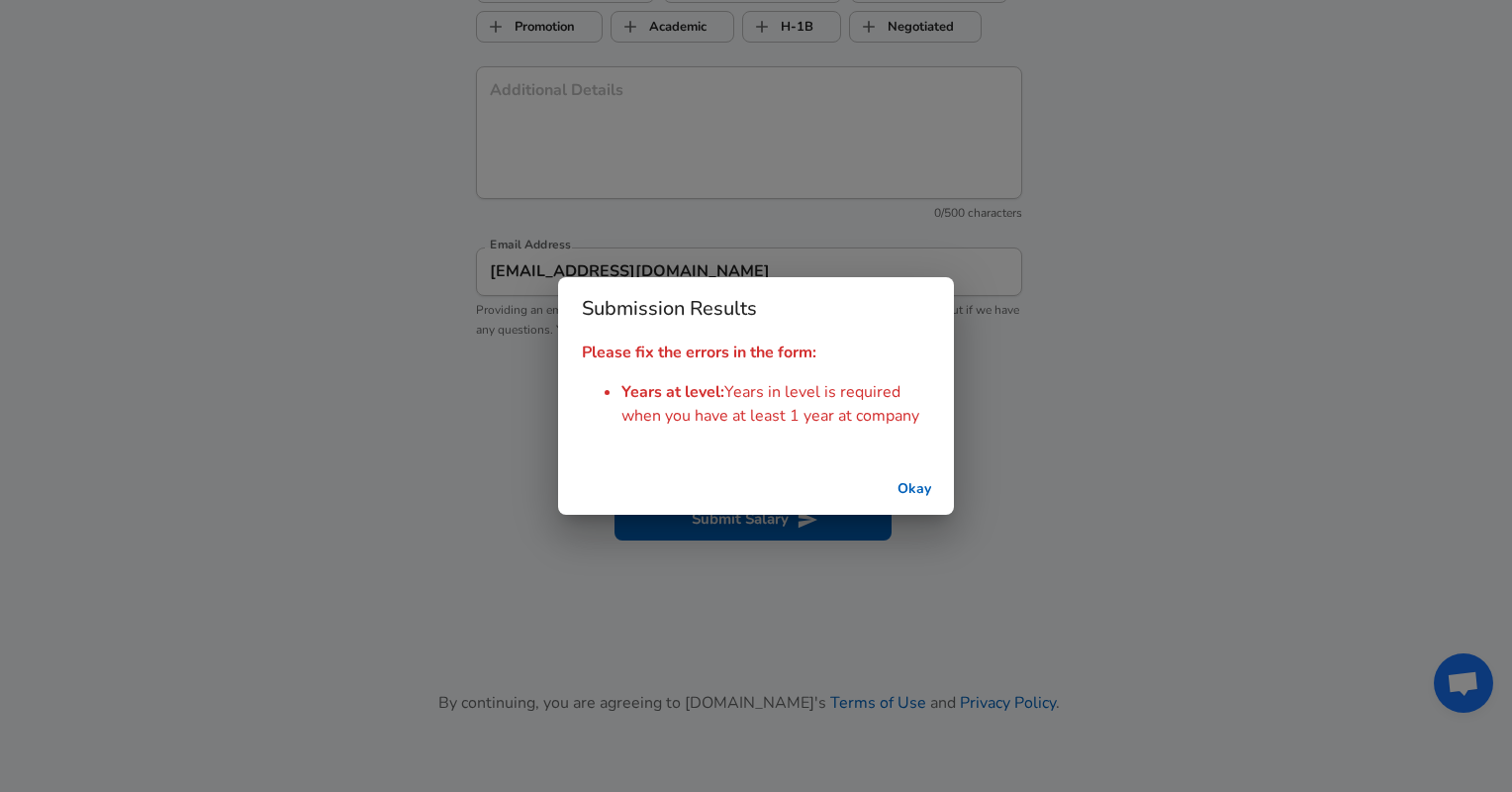 click on "Okay" at bounding box center [914, 489] 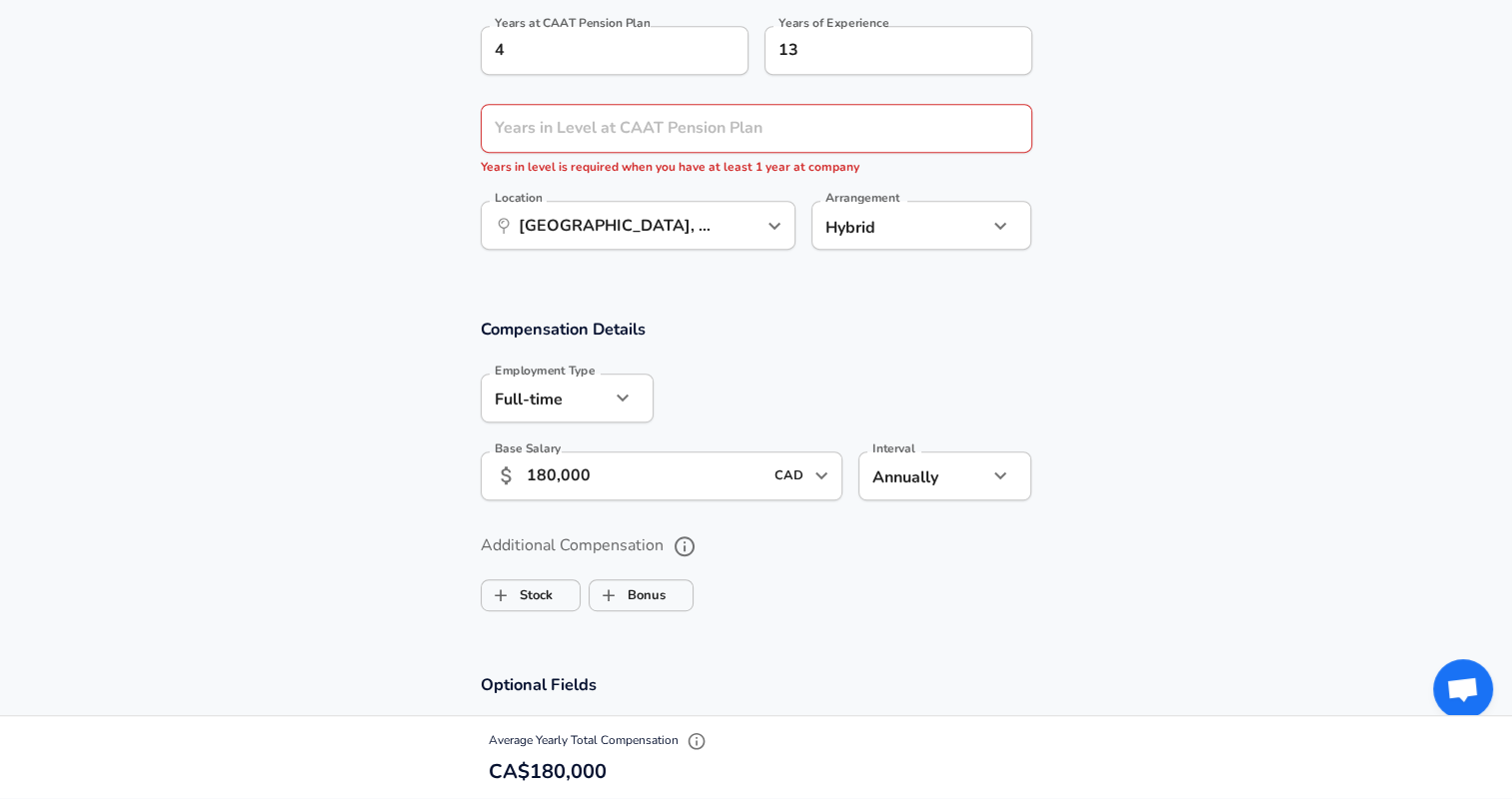 scroll, scrollTop: 993, scrollLeft: 0, axis: vertical 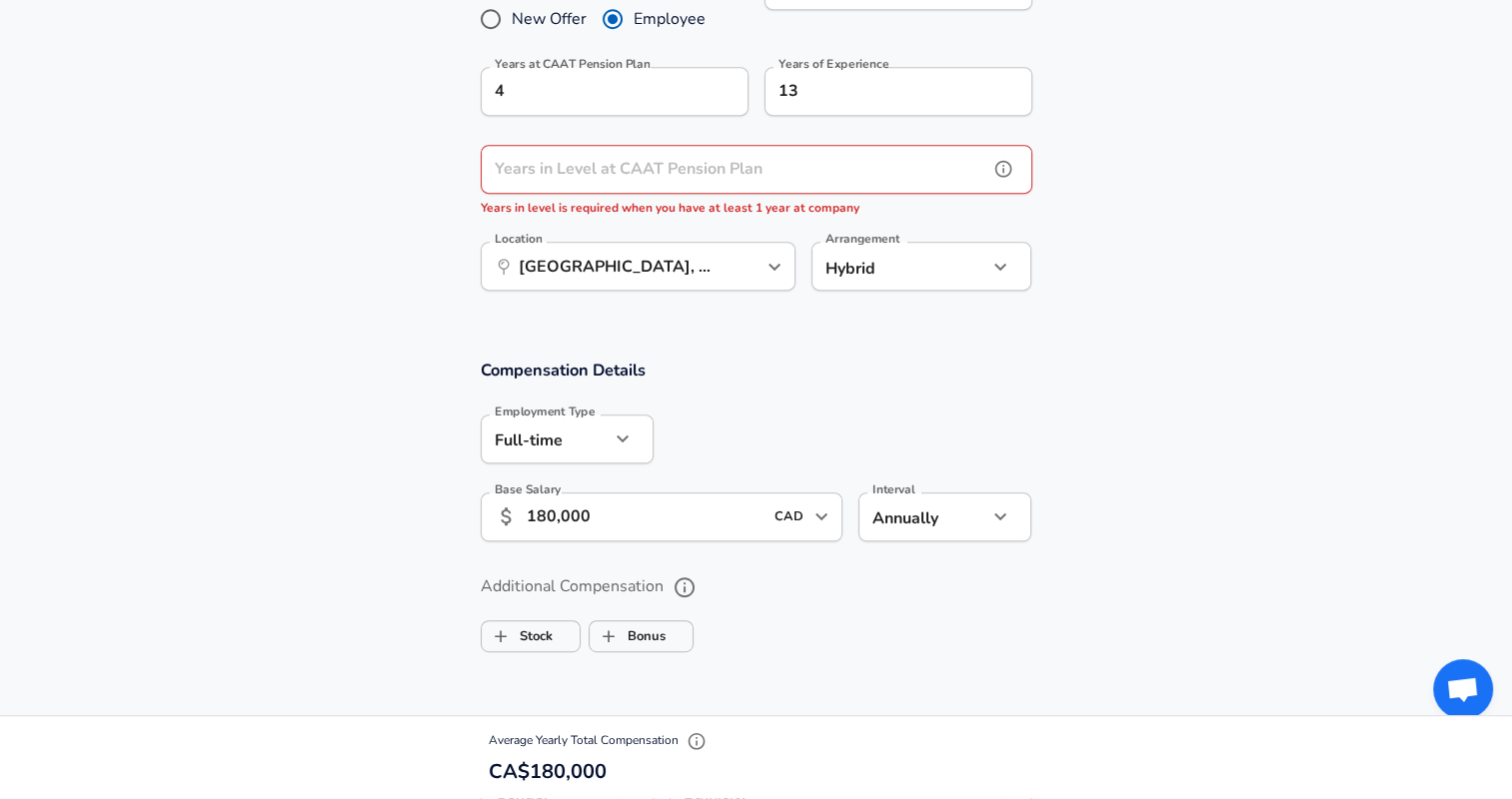 click on "Years in Level at CAAT Pension Plan Years in Level at CAAT Pension Plan Years in level is required when you have at least 1 year at company" at bounding box center [756, 182] 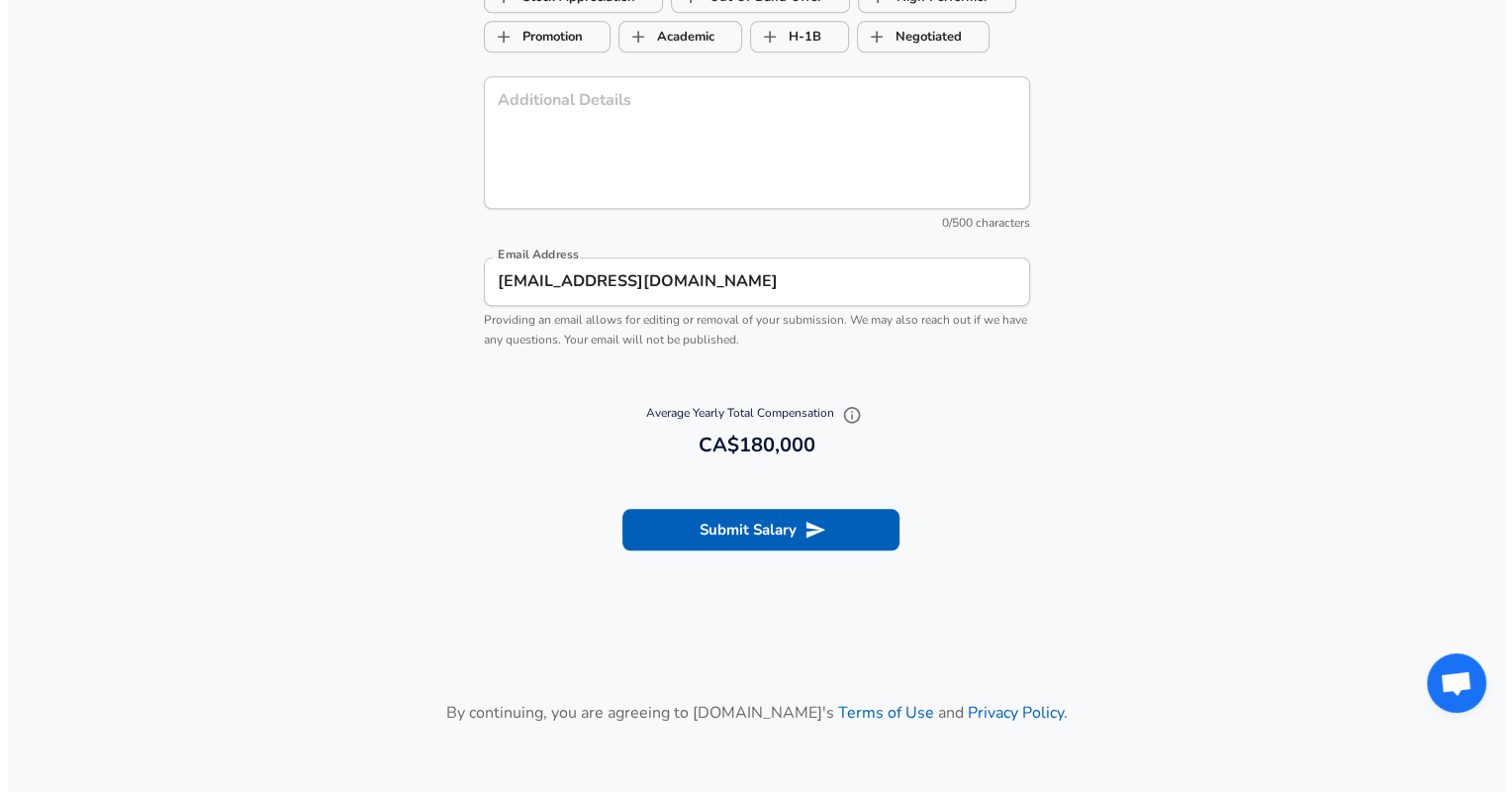scroll, scrollTop: 1951, scrollLeft: 0, axis: vertical 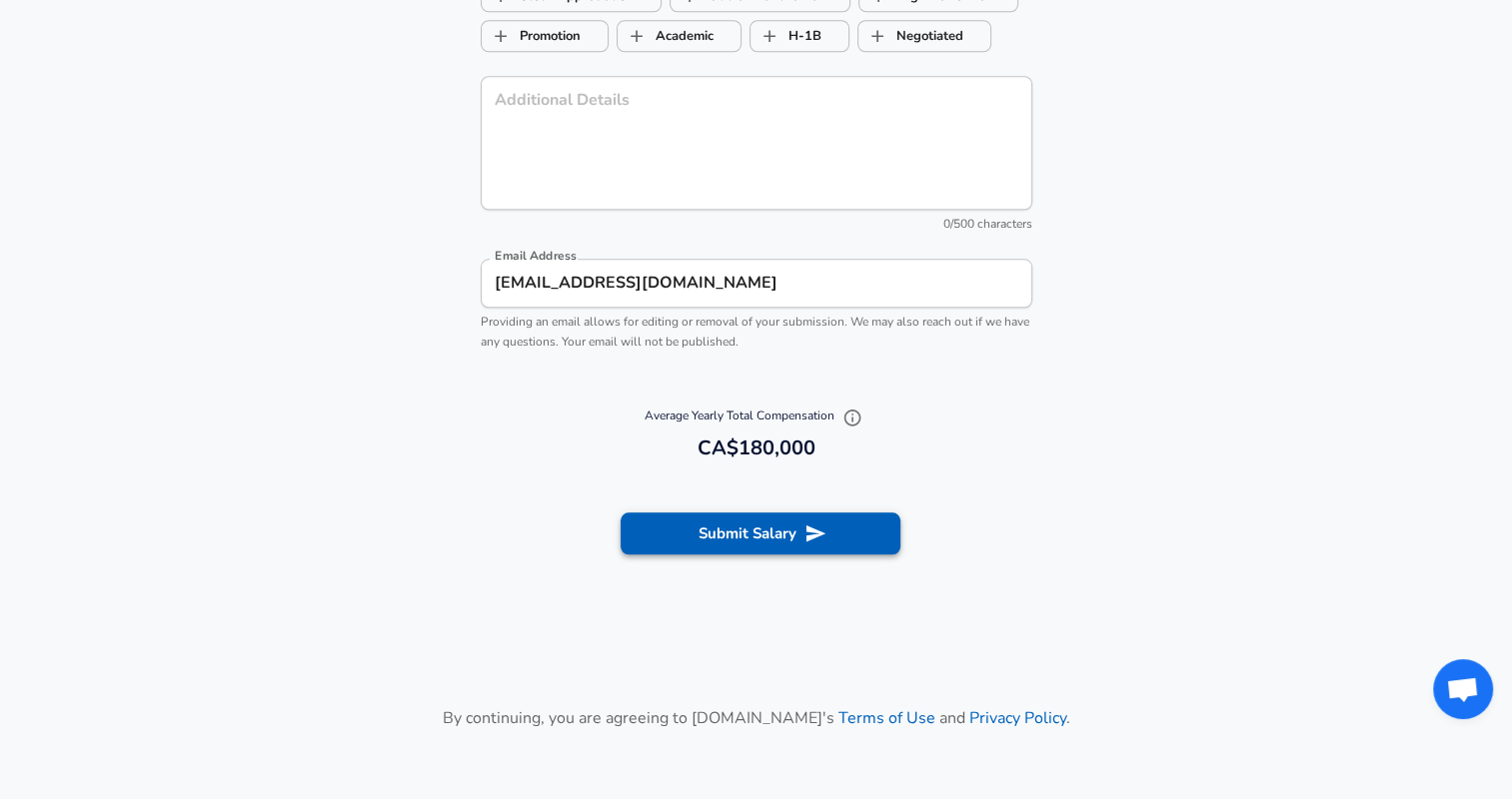 type on "3" 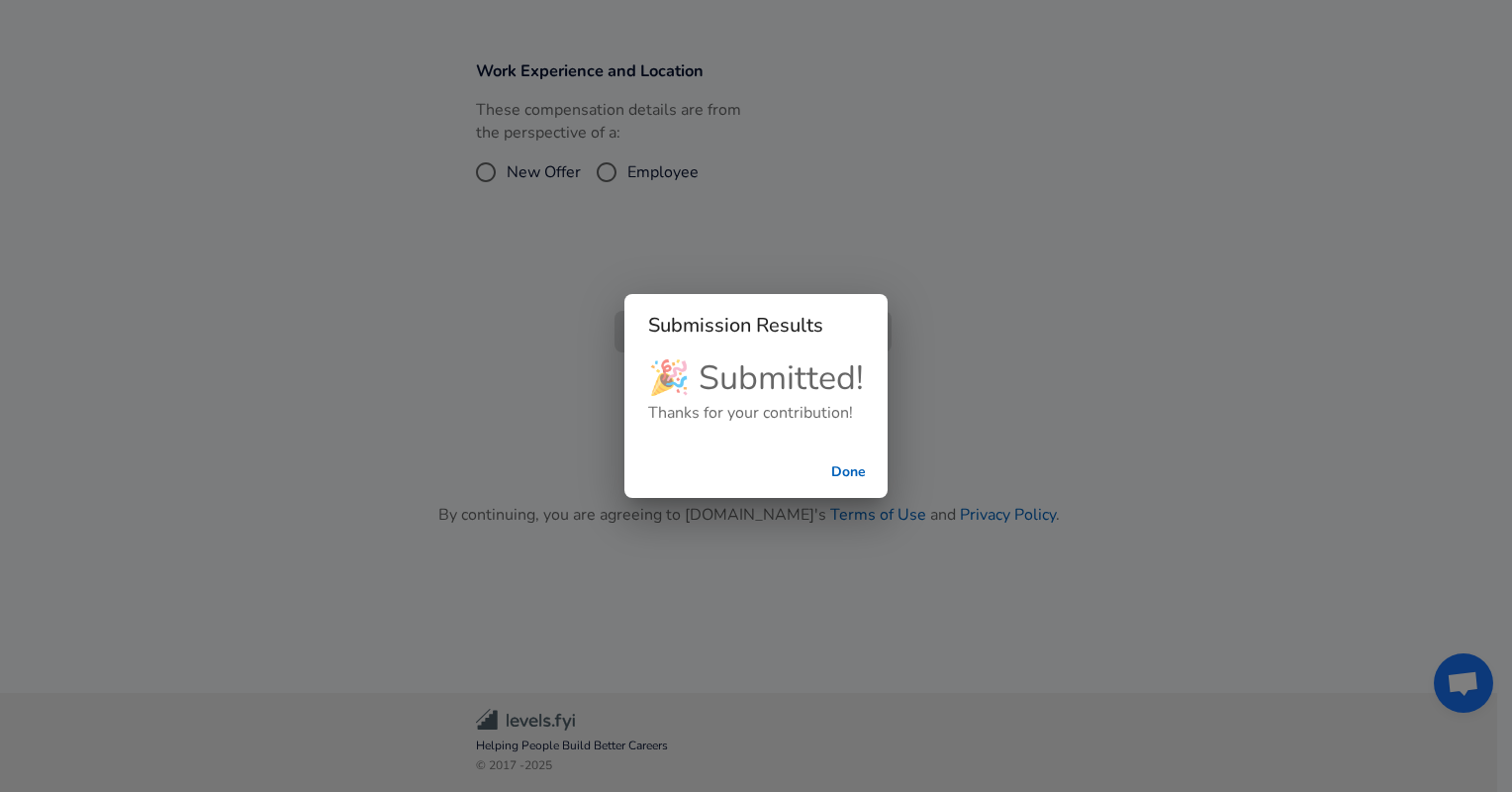 checkbox on "false" 